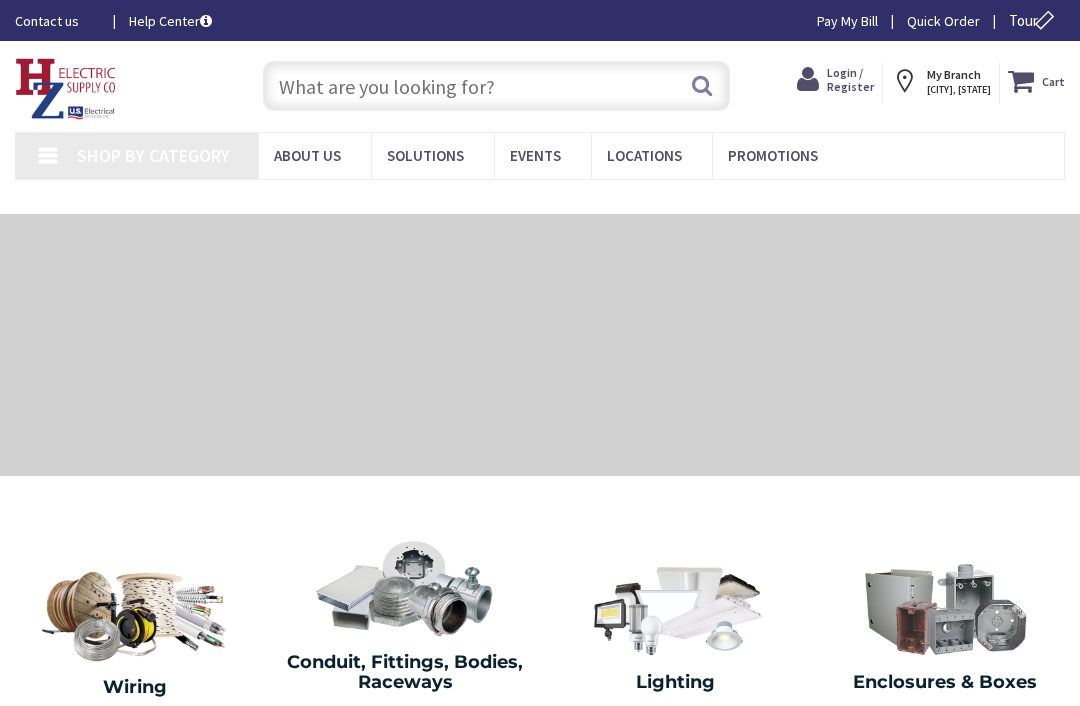 scroll, scrollTop: 0, scrollLeft: 0, axis: both 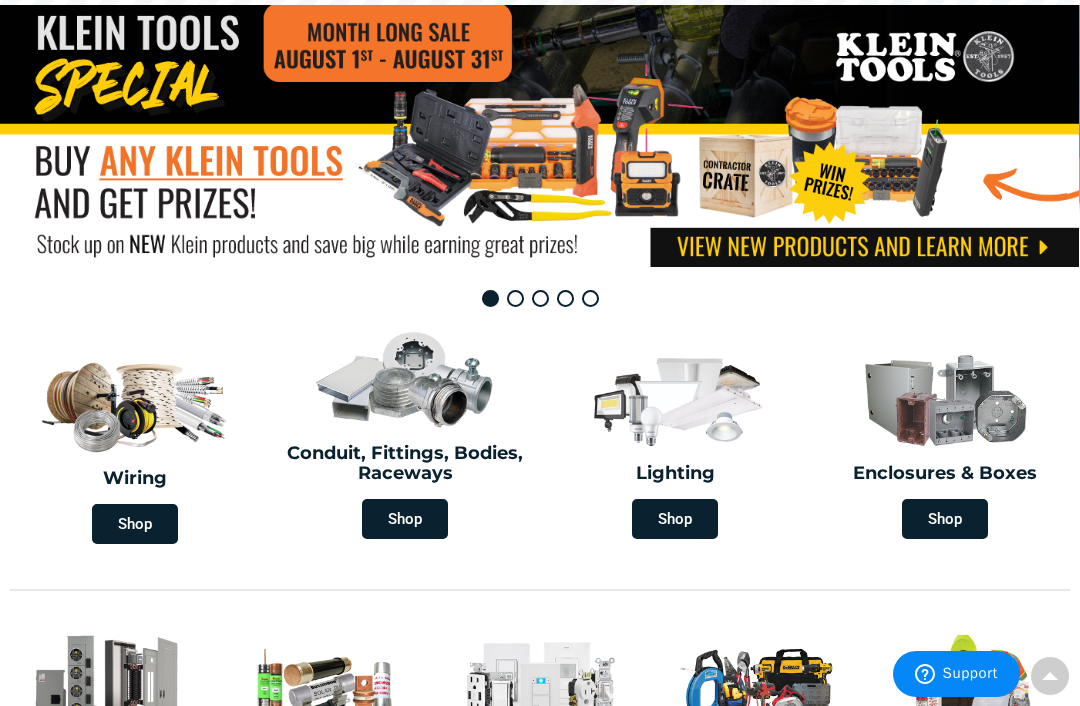click on "Shop" at bounding box center [135, 524] 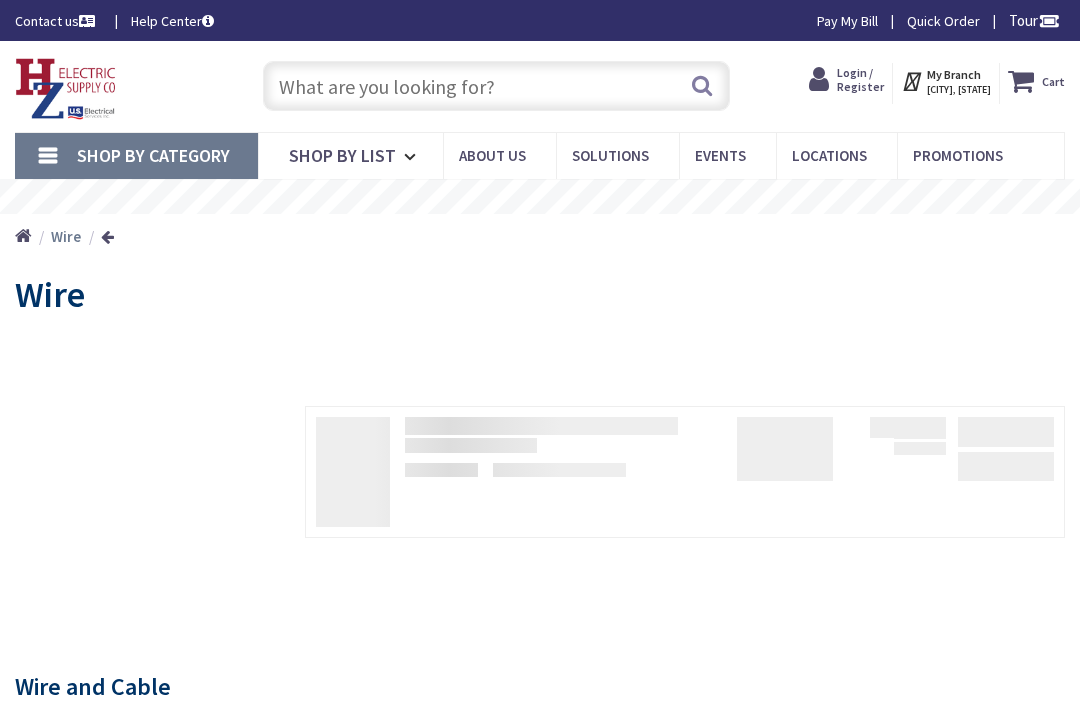 scroll, scrollTop: 0, scrollLeft: 0, axis: both 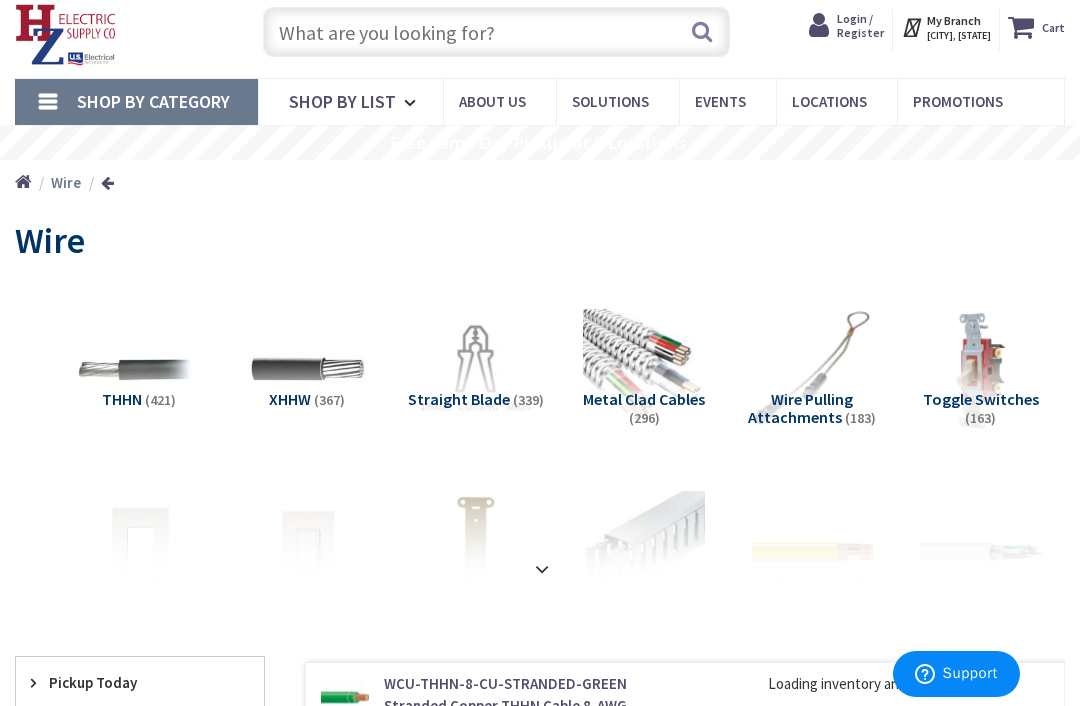 click at bounding box center (139, 370) 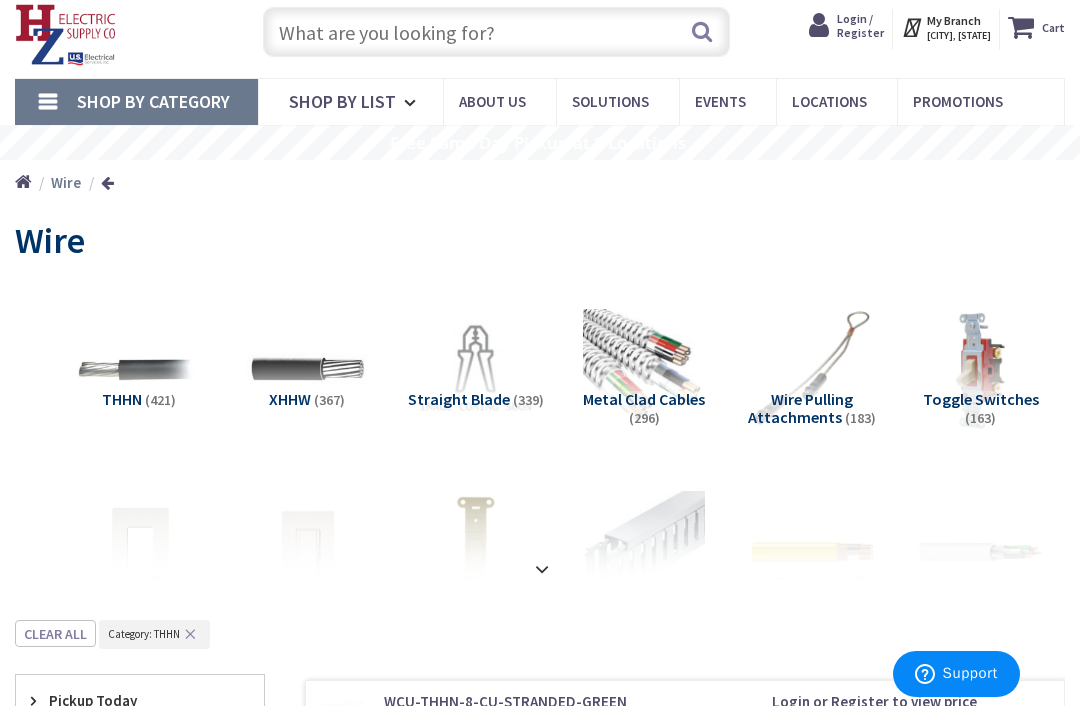 scroll, scrollTop: 671, scrollLeft: 0, axis: vertical 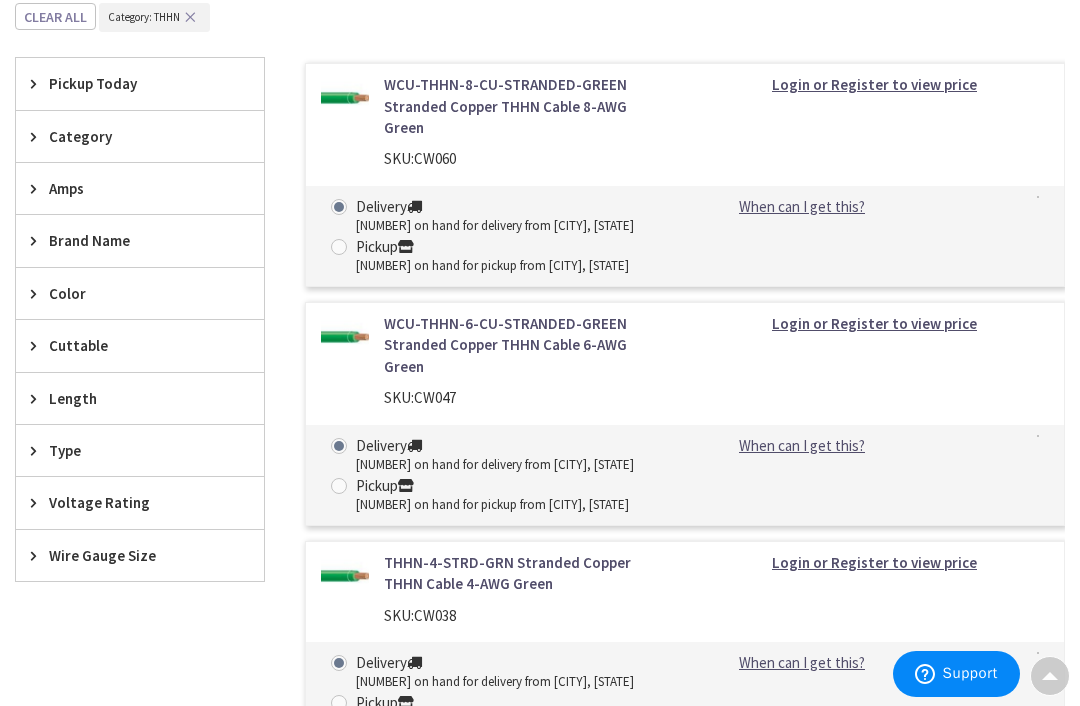 click on "Brand Name" at bounding box center (130, 240) 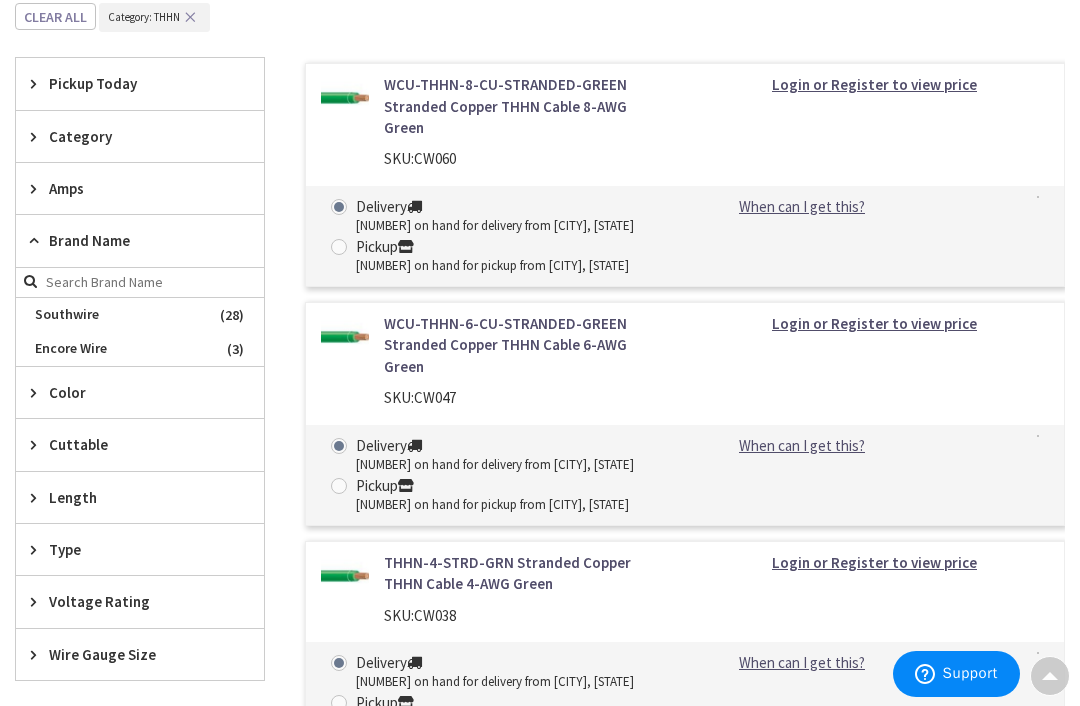 click on "Southwire" at bounding box center [140, 315] 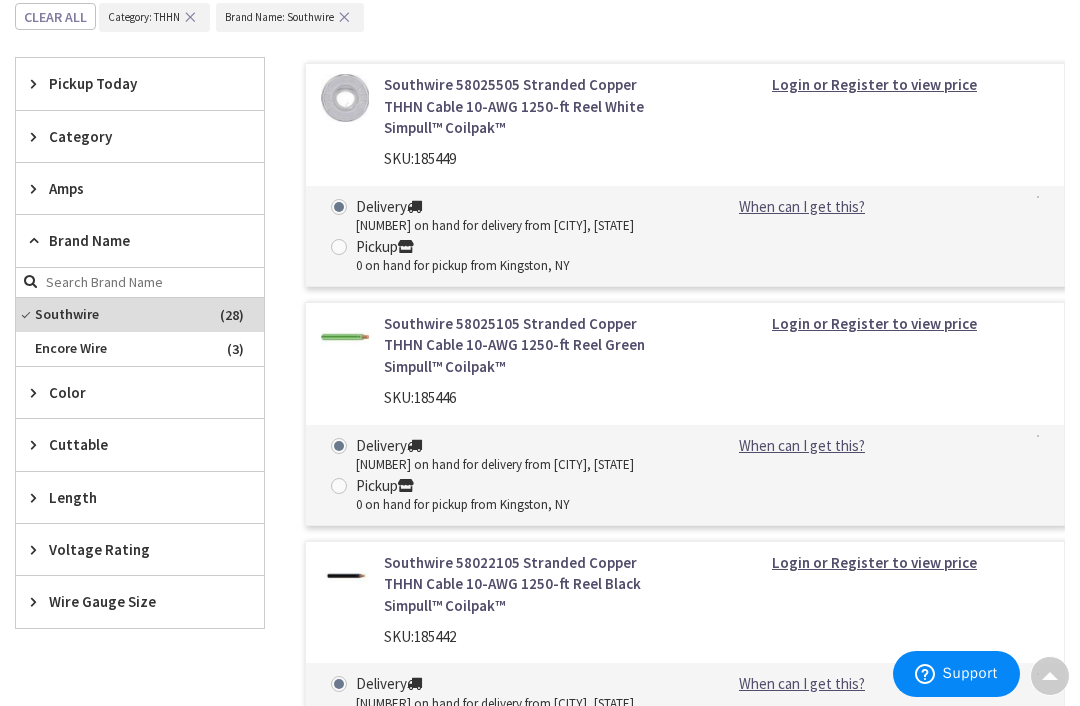 click on "Amps" at bounding box center (140, 188) 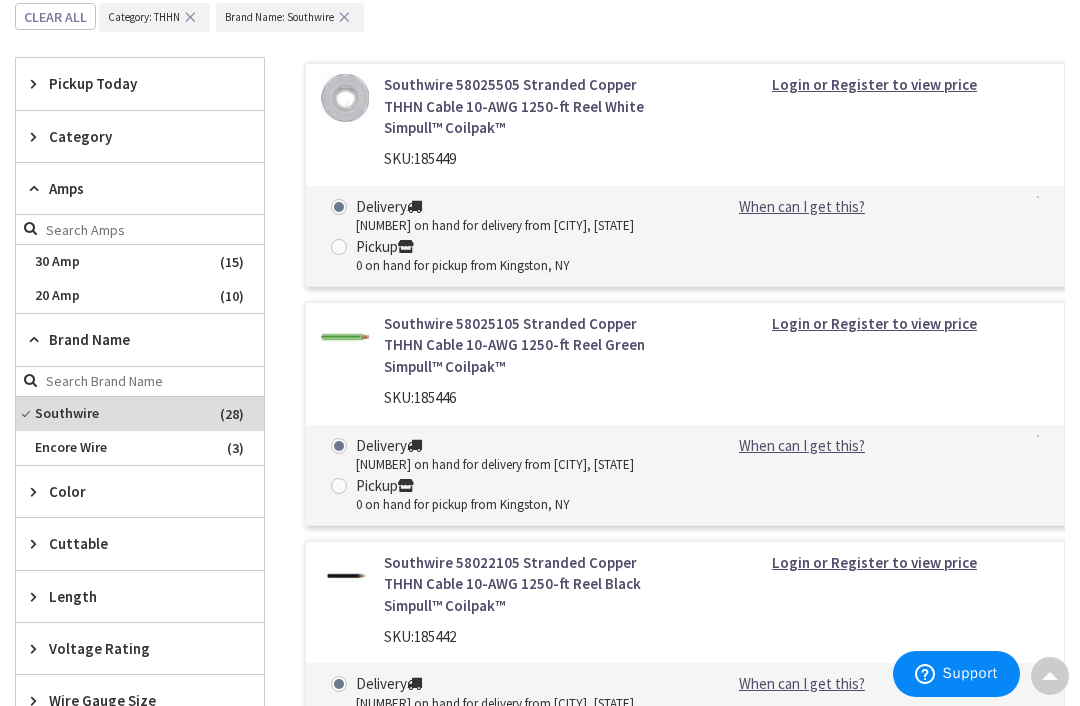click on "20 Amp" at bounding box center (140, 296) 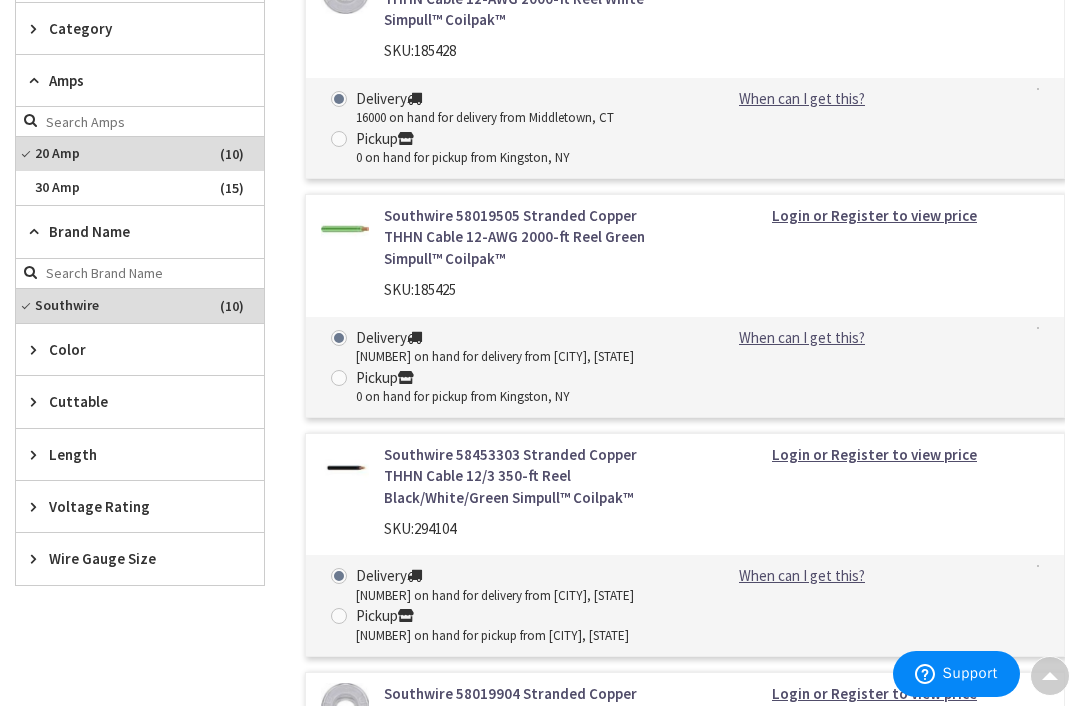 click on "Color" at bounding box center [140, 349] 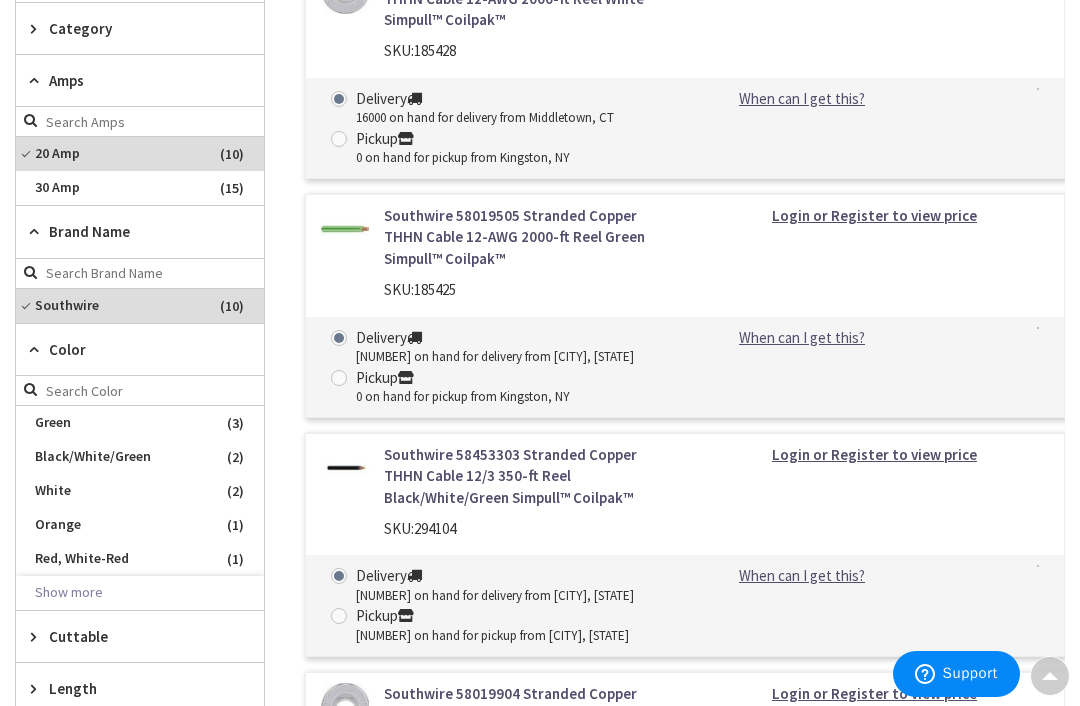 click on "Black/White/Green" at bounding box center (140, 457) 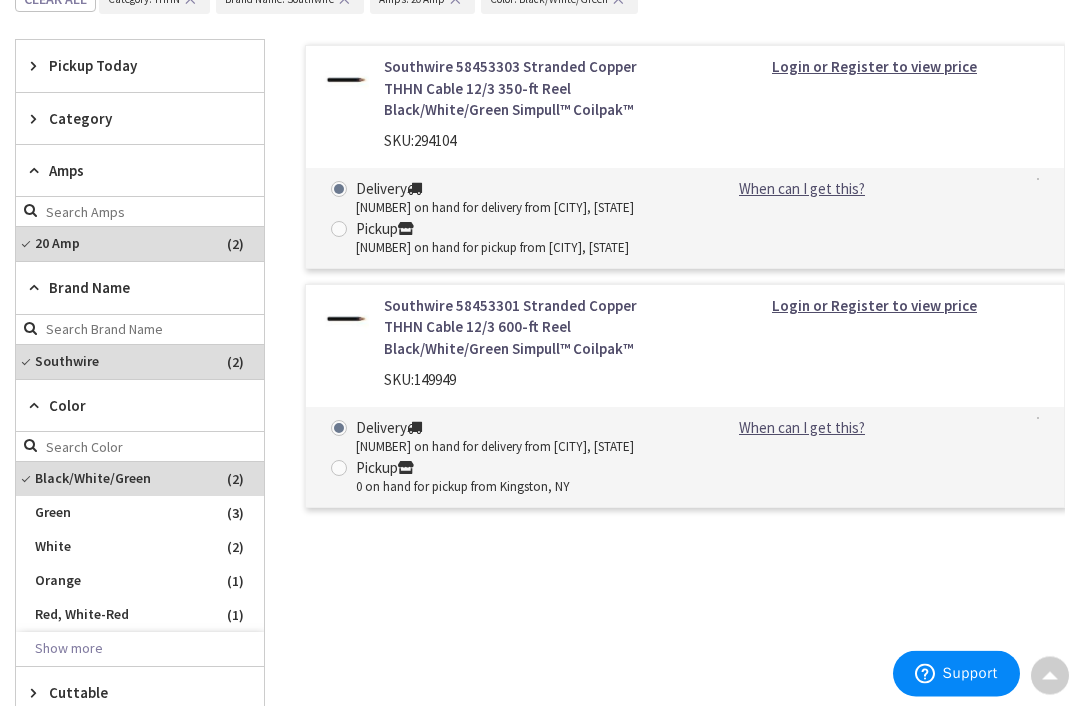 scroll, scrollTop: 570, scrollLeft: 0, axis: vertical 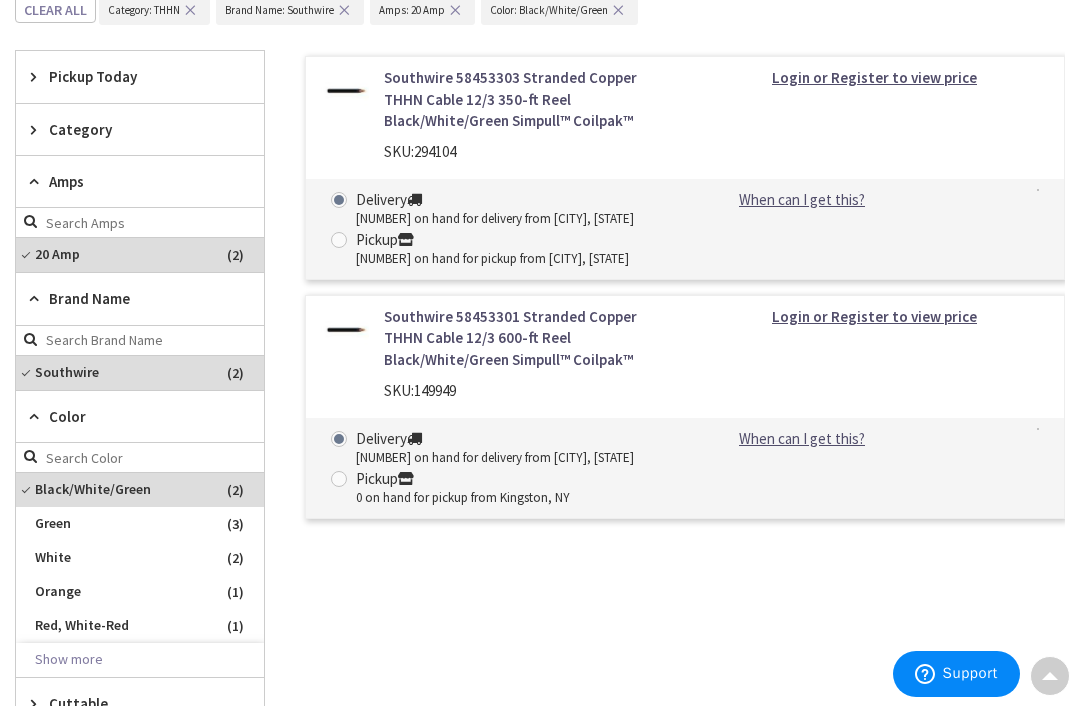 click on "Login or Register to view price" at bounding box center [874, 77] 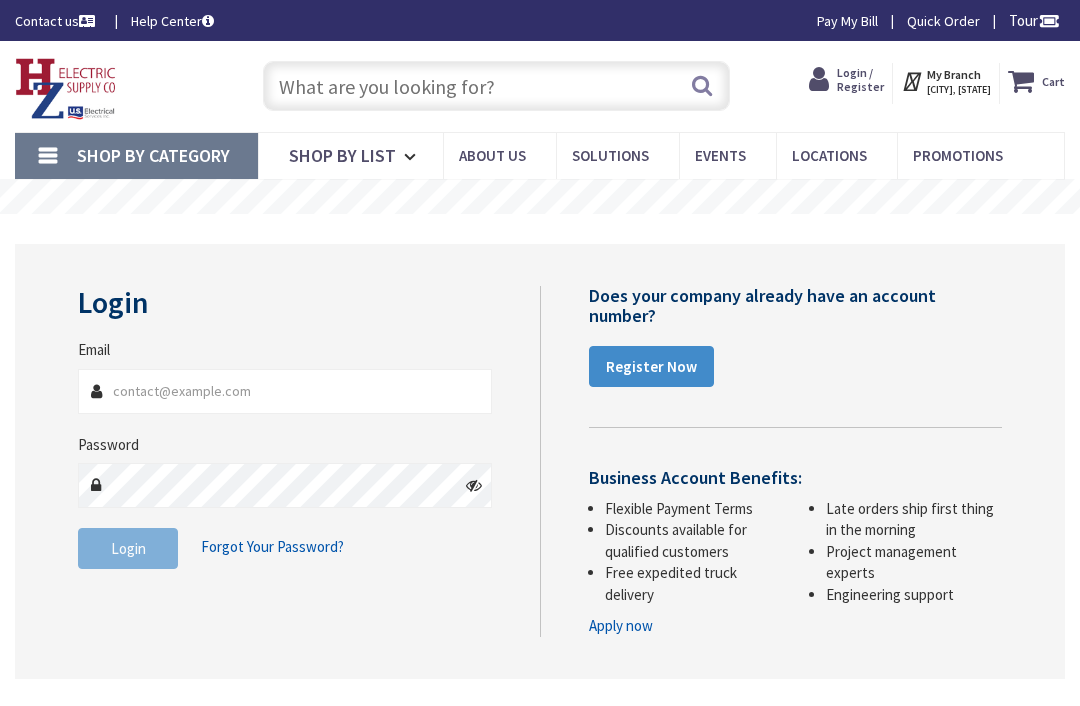 scroll, scrollTop: 0, scrollLeft: 0, axis: both 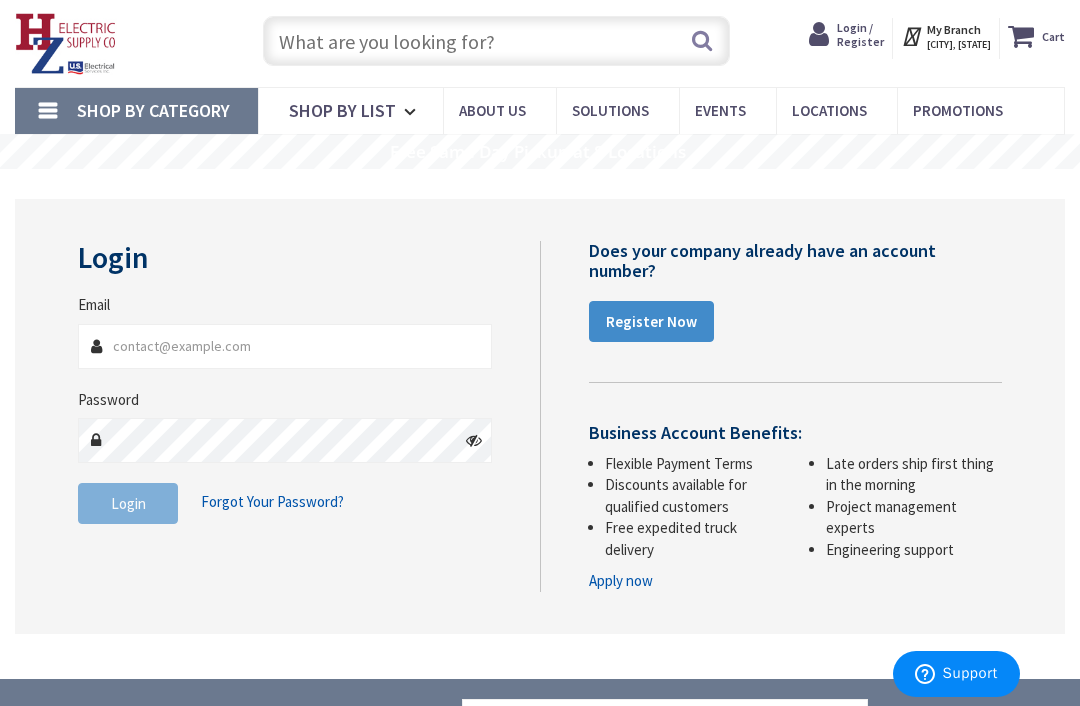 click on "Email" at bounding box center [285, 346] 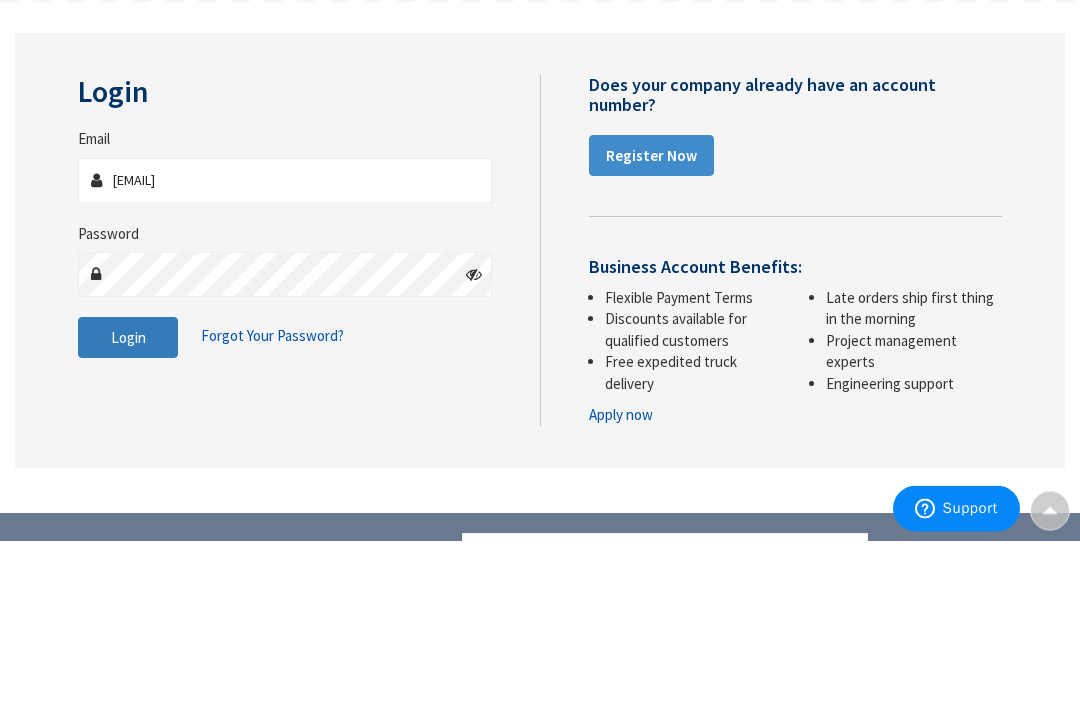 click on "Login" at bounding box center (128, 503) 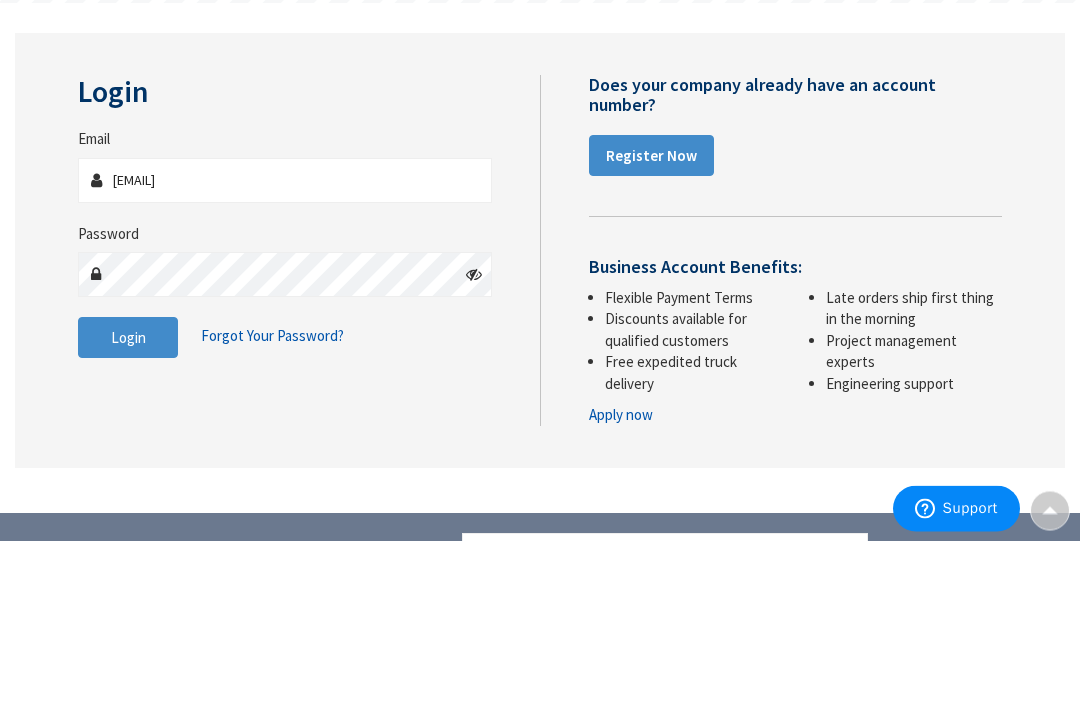 scroll, scrollTop: 211, scrollLeft: 0, axis: vertical 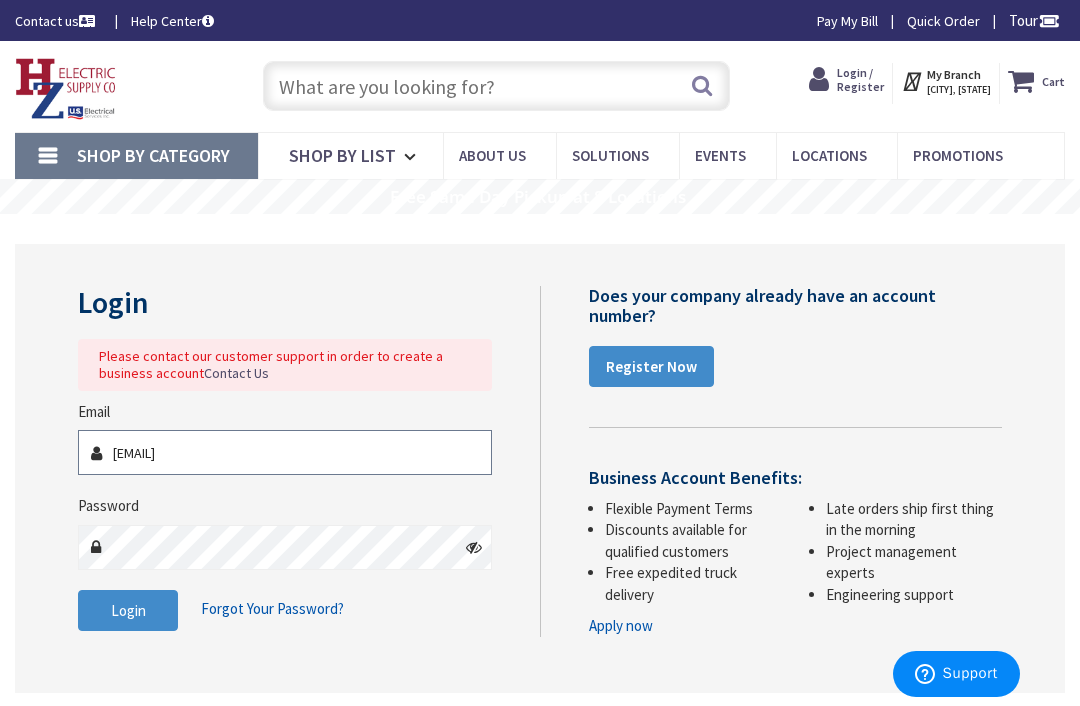 click on "kiki12457@aol.com" at bounding box center (285, 452) 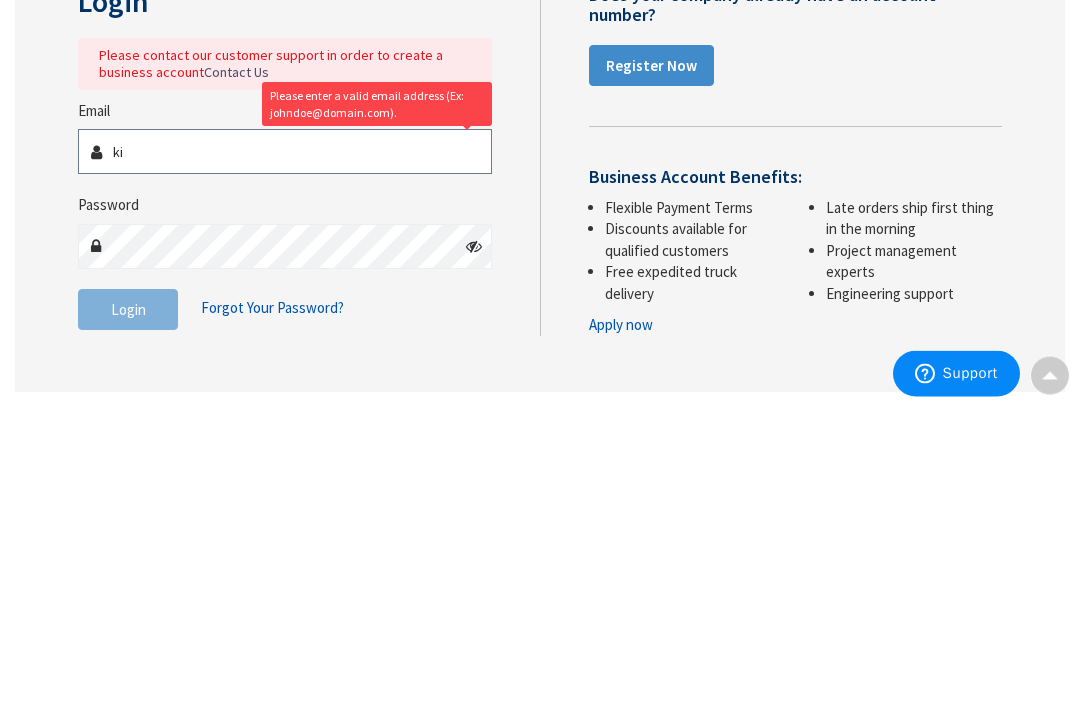 type on "k" 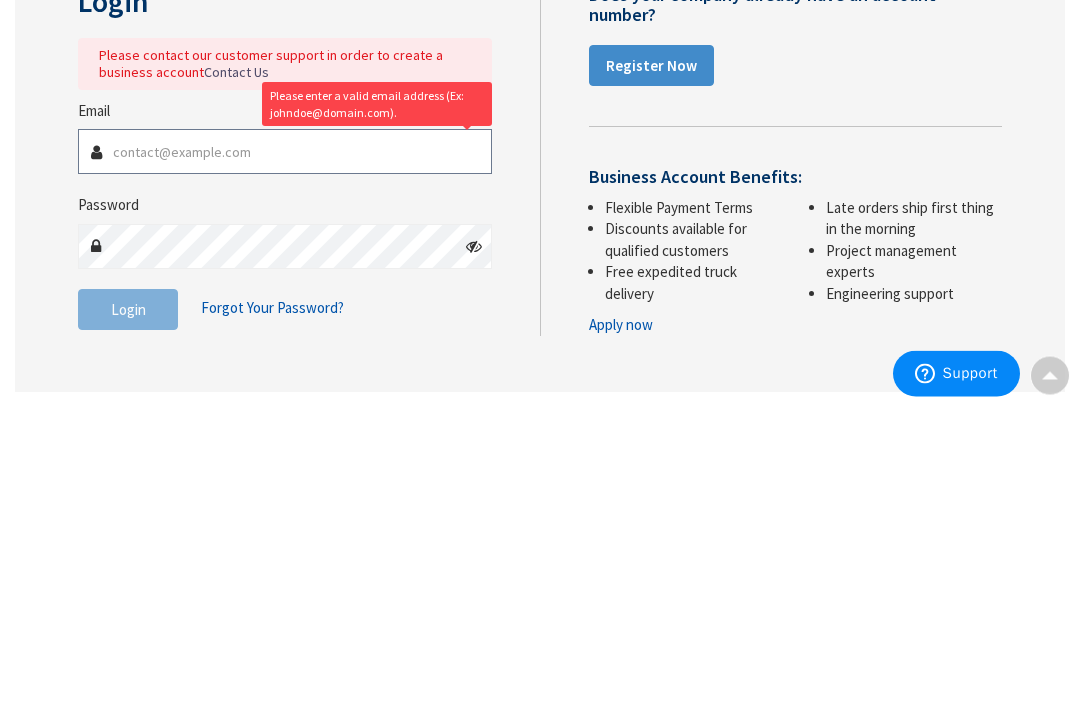 type 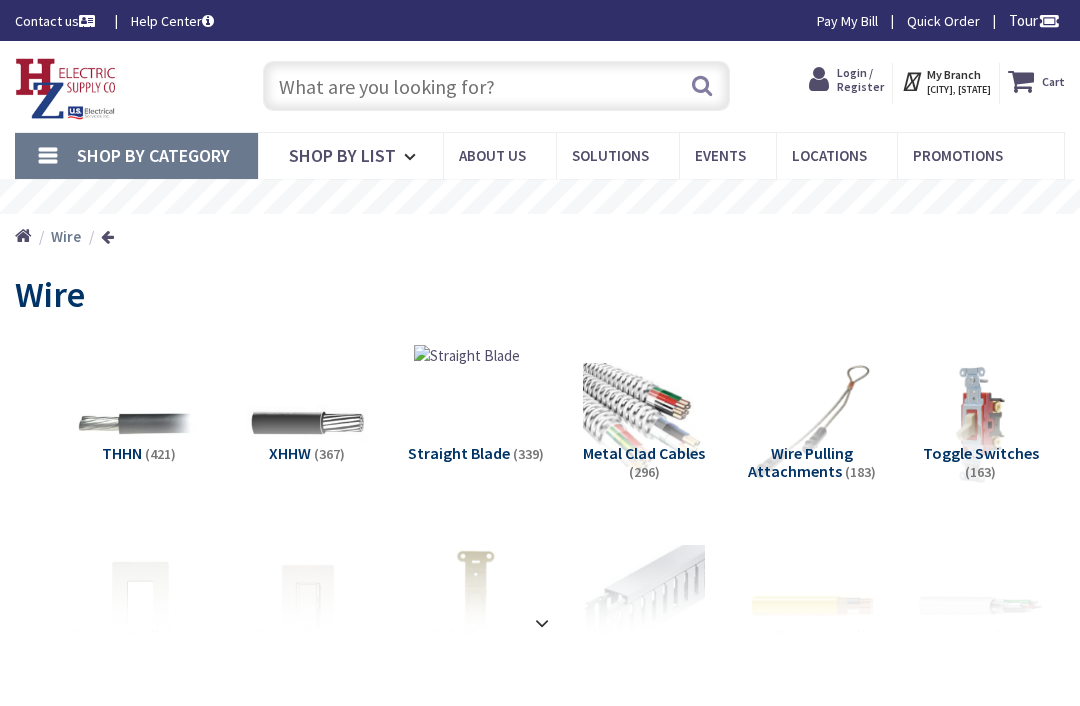scroll, scrollTop: 56, scrollLeft: 0, axis: vertical 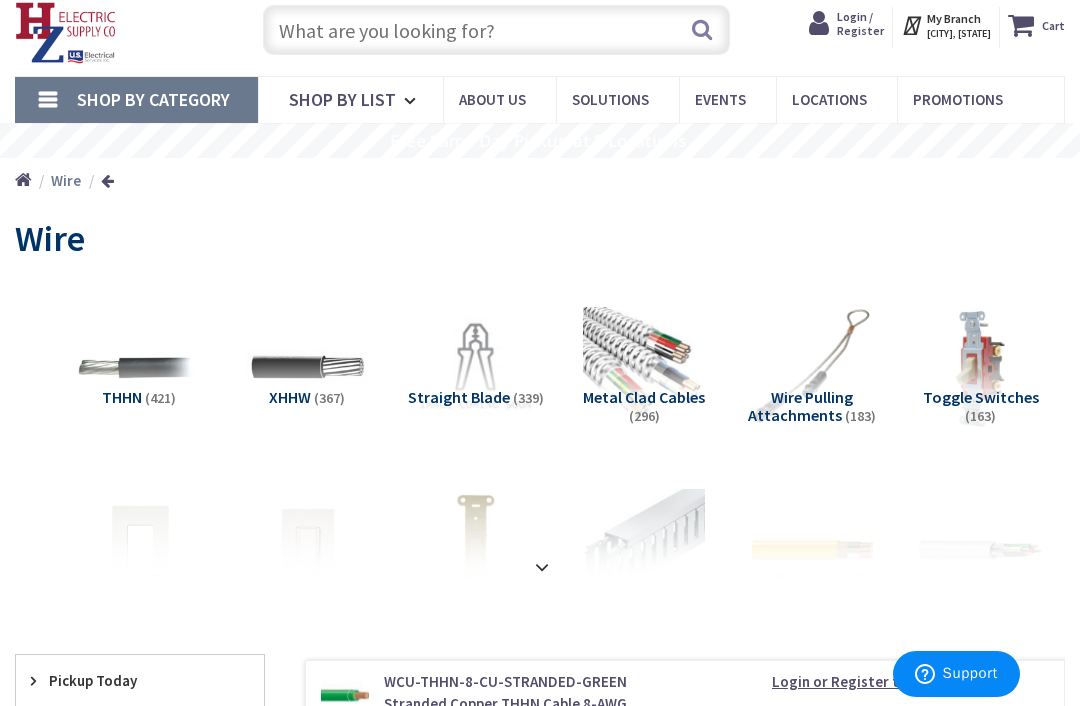 click at bounding box center (139, 368) 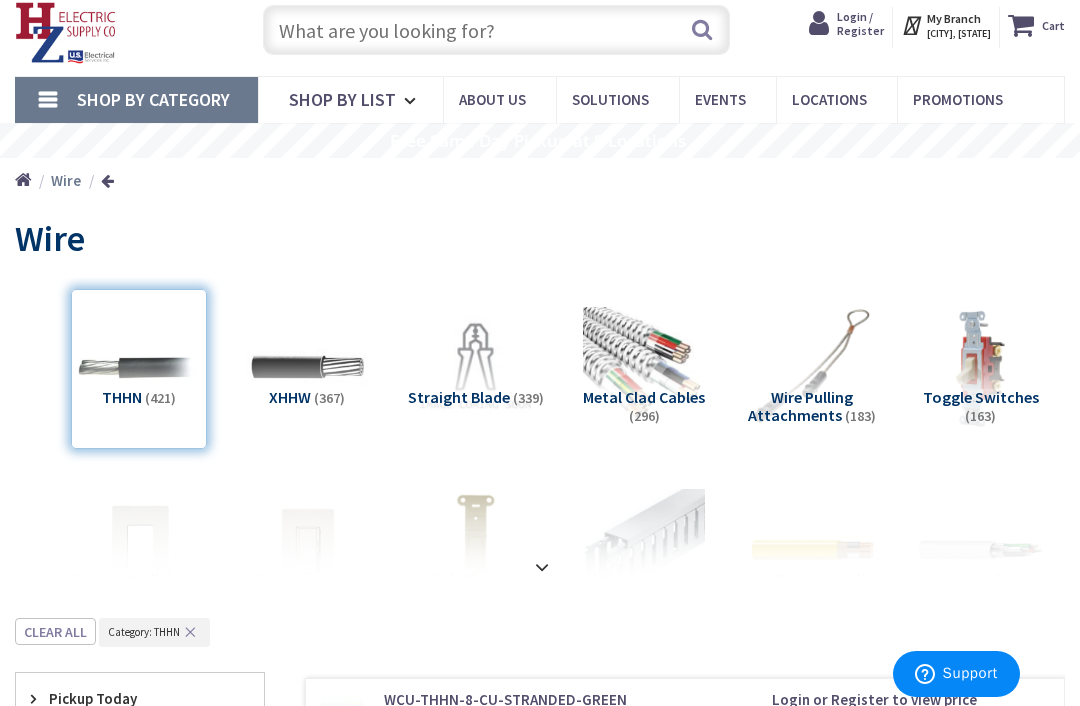 scroll, scrollTop: 671, scrollLeft: 0, axis: vertical 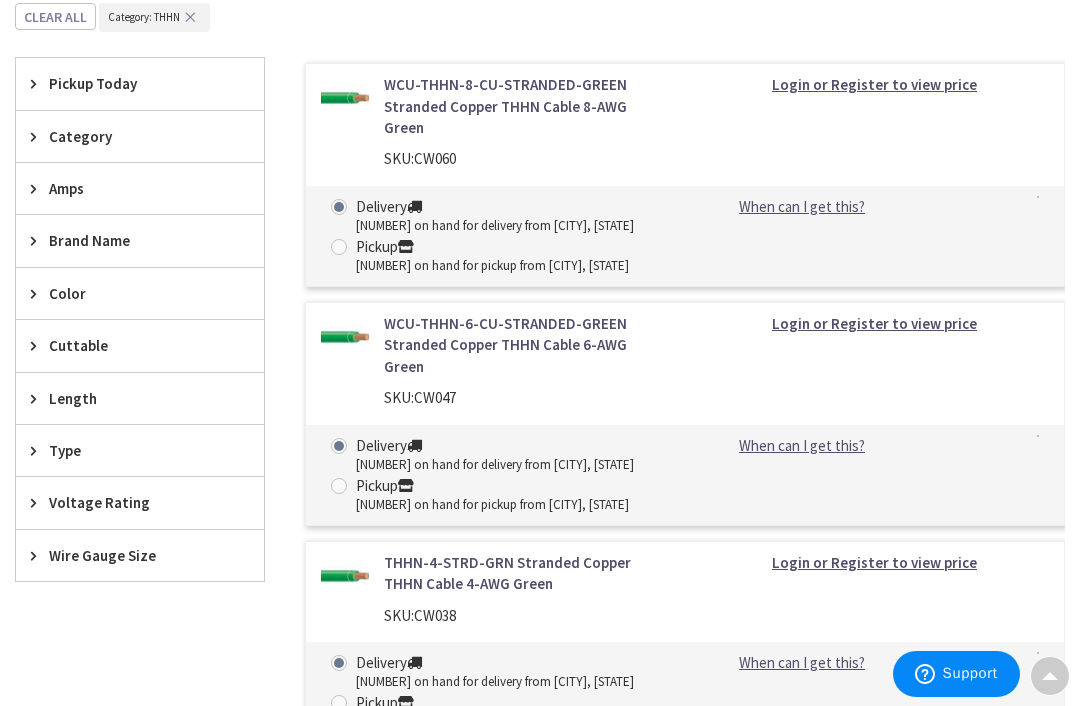 click on "Amps" at bounding box center (130, 188) 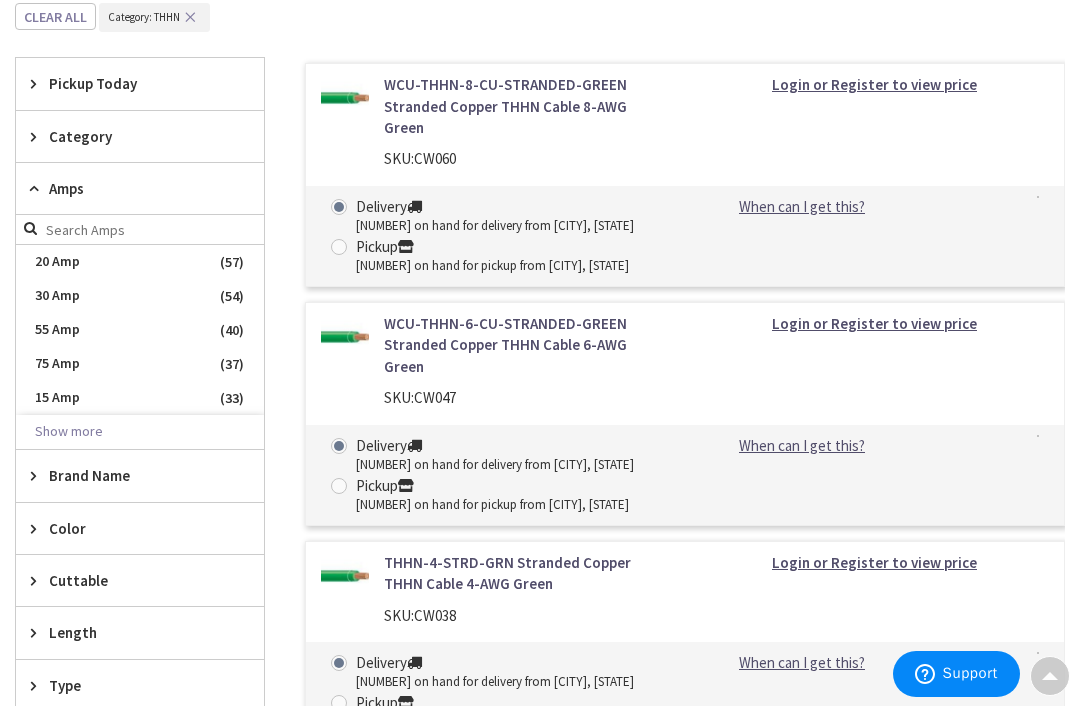 click on "20 Amp" at bounding box center [140, 262] 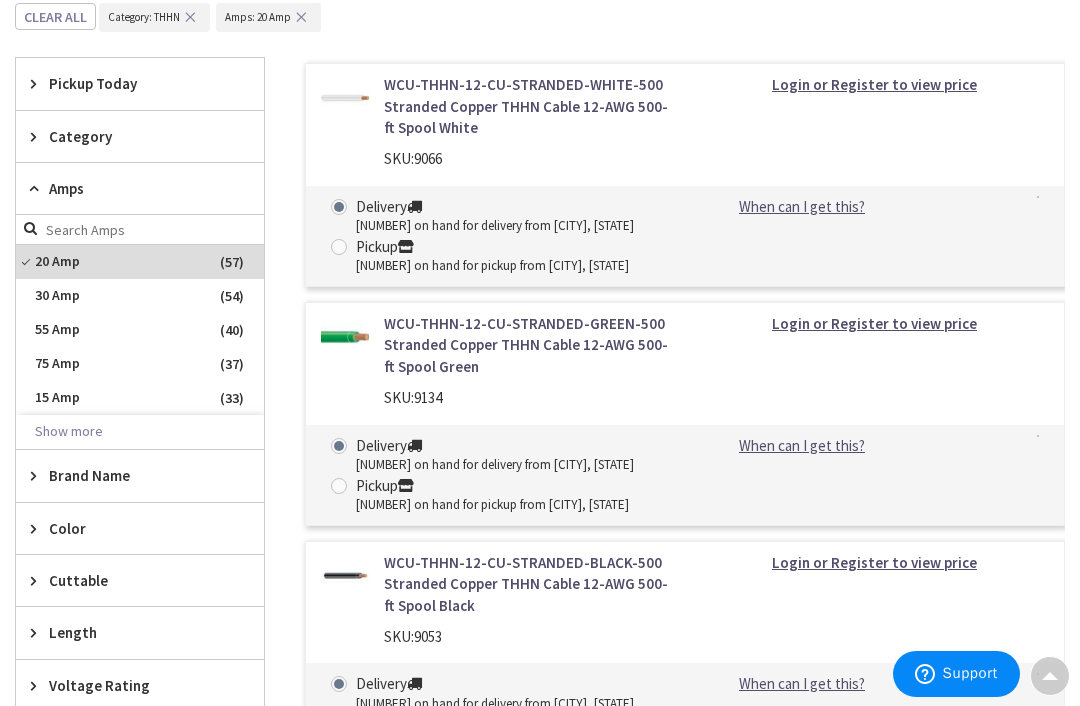 click on "Color" at bounding box center (140, 528) 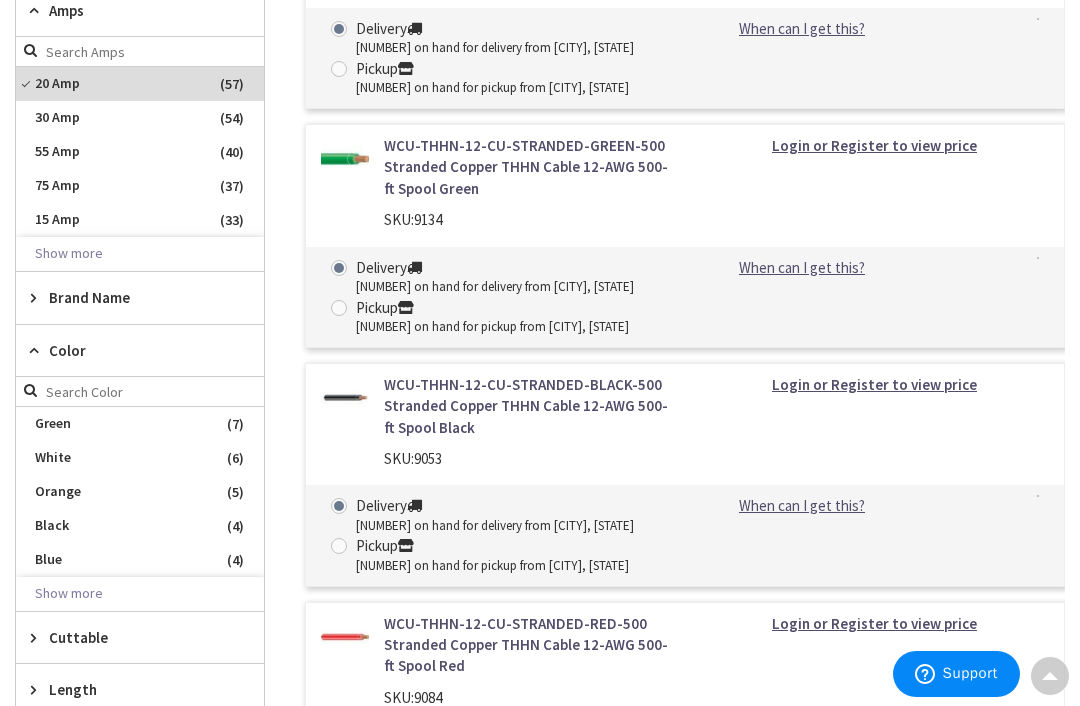 scroll, scrollTop: 873, scrollLeft: 0, axis: vertical 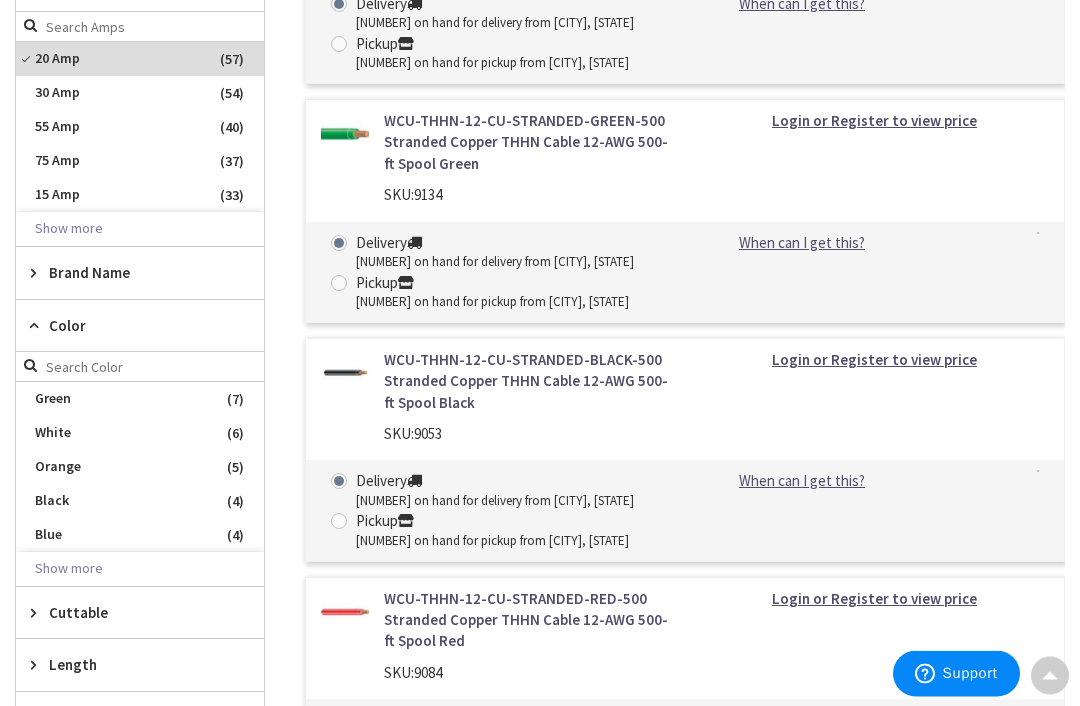 click on "Back
Wire
View Subcategories
THHN
(57)
Straight Blade
(181)
Toggle Switches
(94)
GFCI & AFCI (62) (23)" at bounding box center [540, 241] 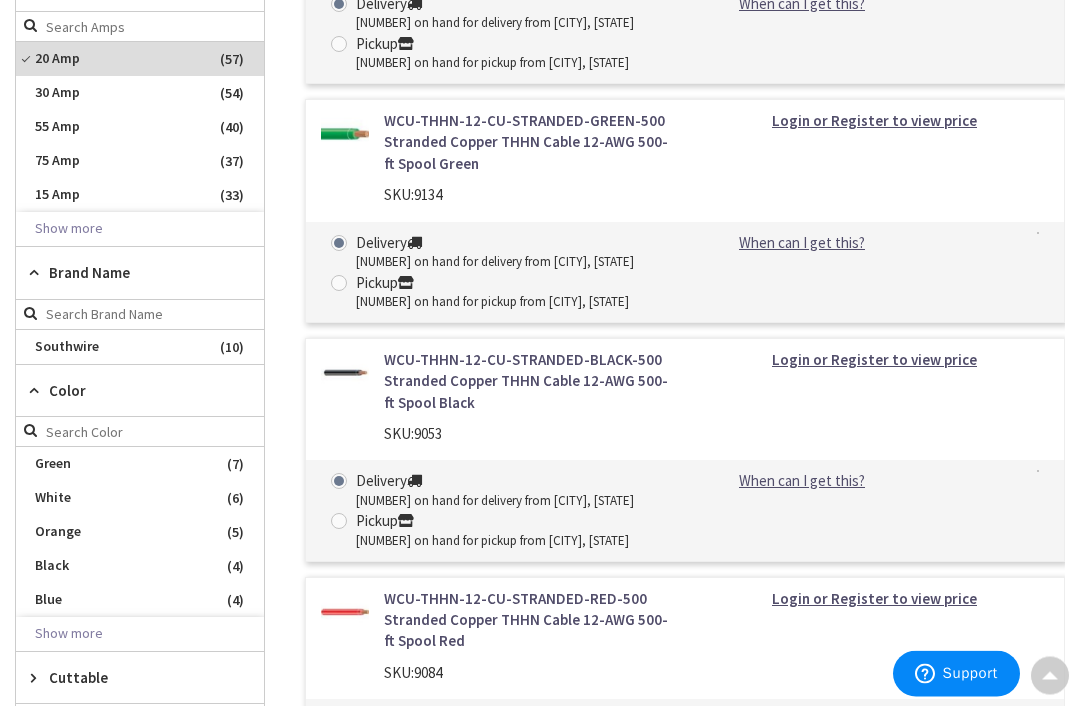 scroll, scrollTop: 874, scrollLeft: 0, axis: vertical 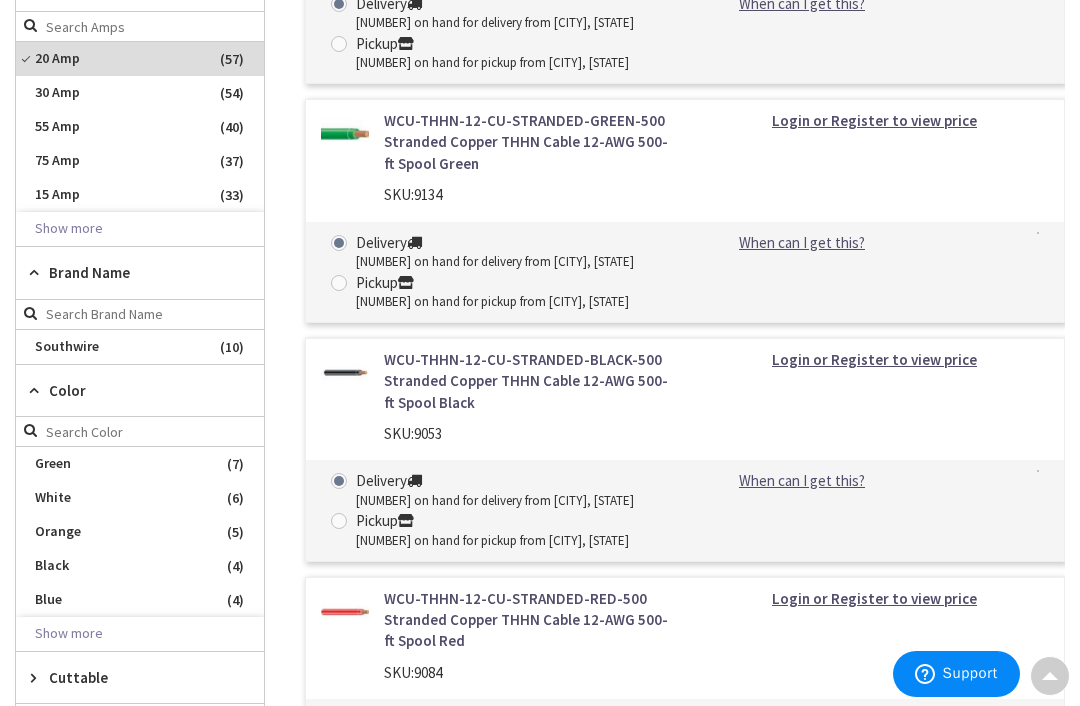 click at bounding box center [38, 677] 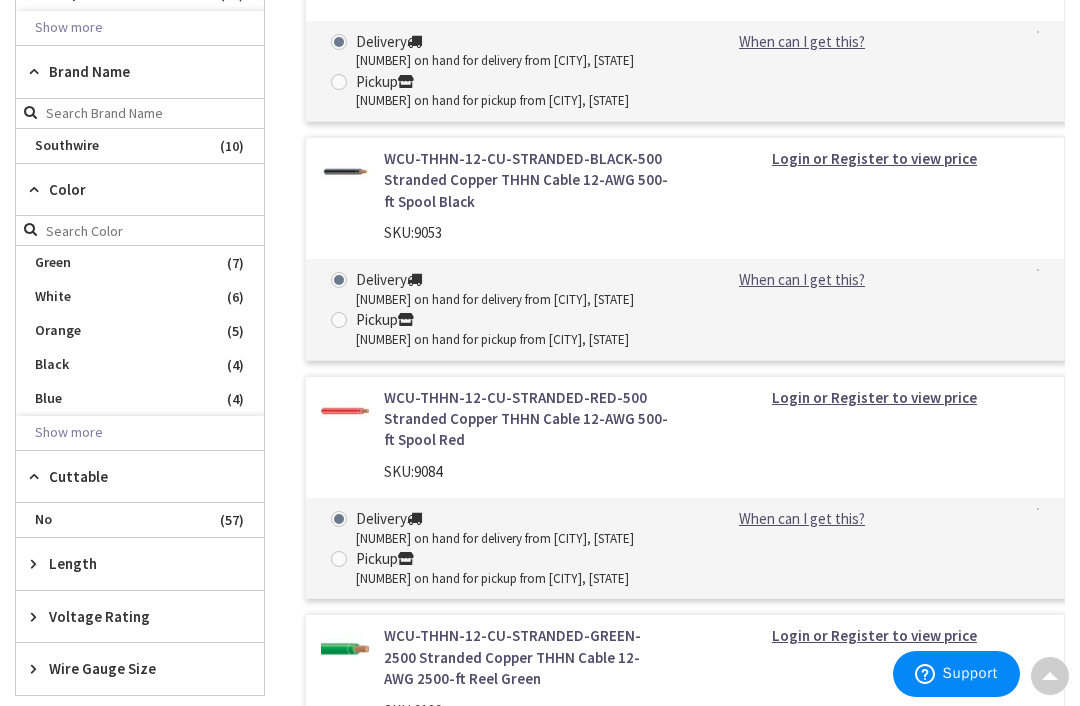 scroll, scrollTop: 1077, scrollLeft: 0, axis: vertical 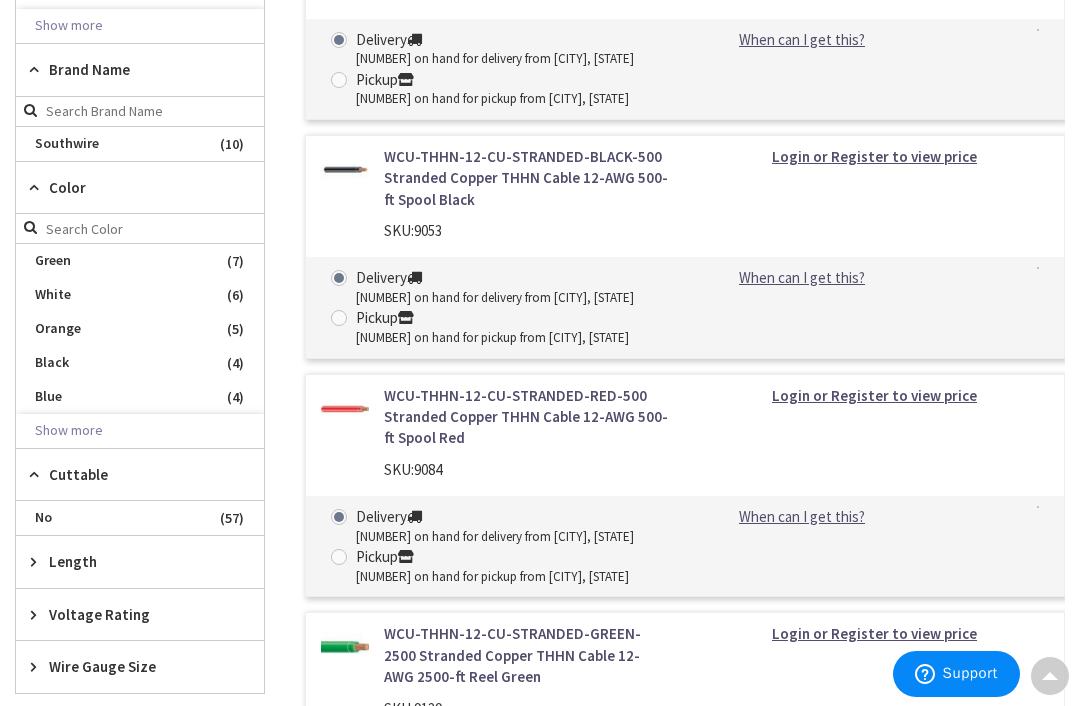 click on "Length" at bounding box center (140, 561) 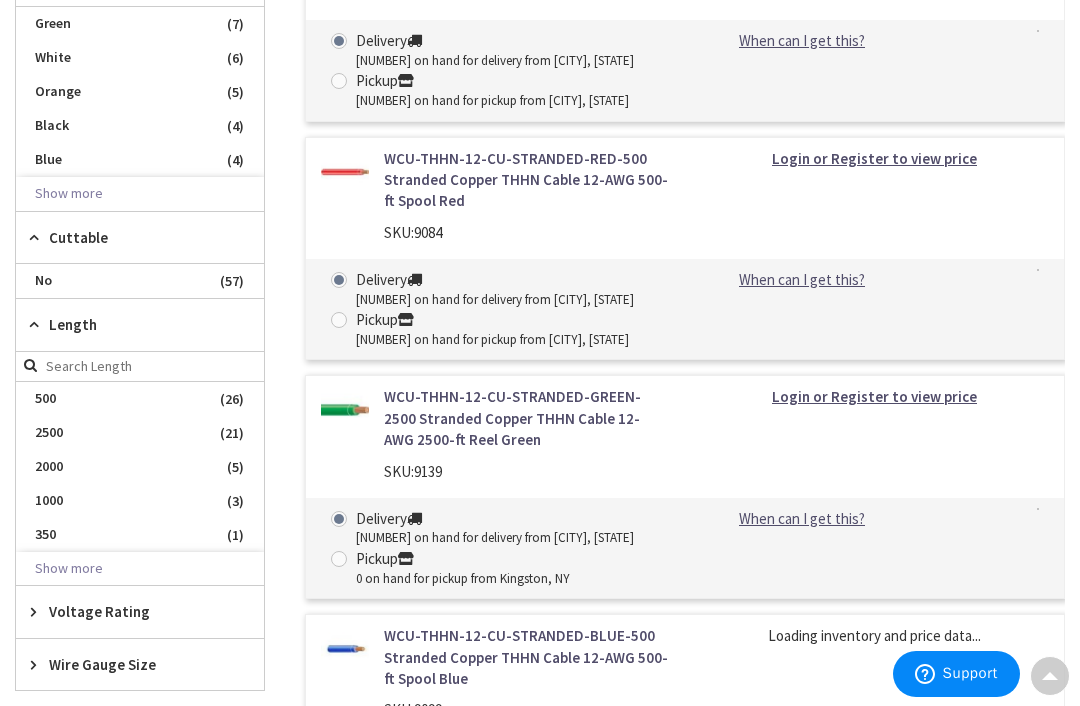 scroll, scrollTop: 1313, scrollLeft: 0, axis: vertical 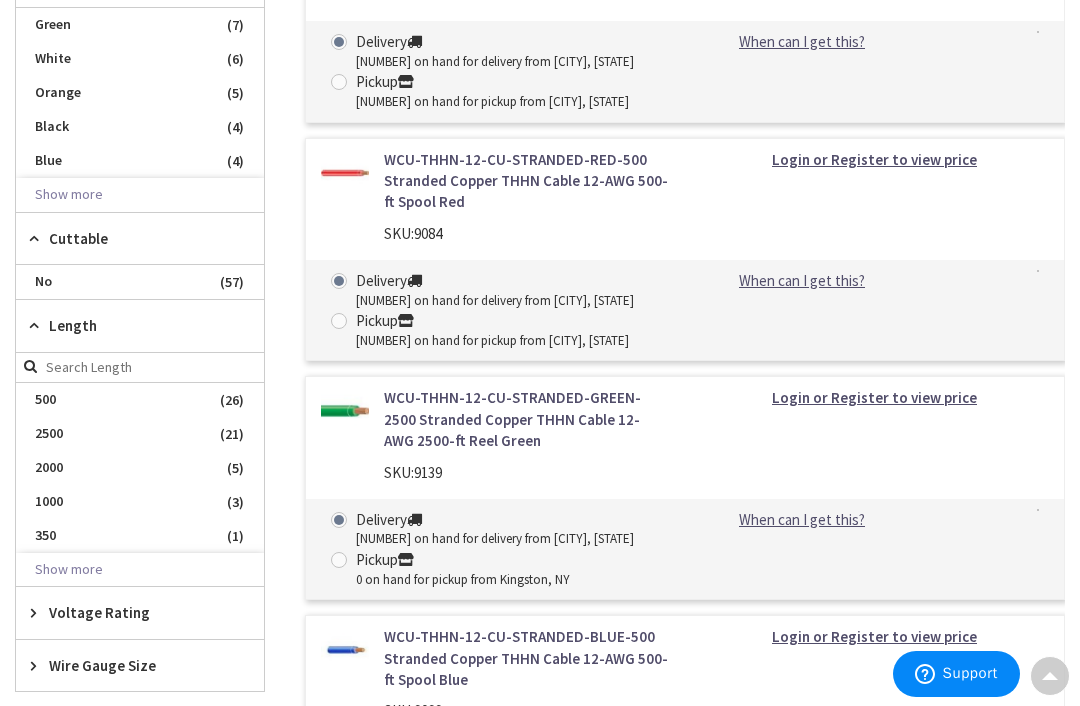 click on "350" at bounding box center (140, 536) 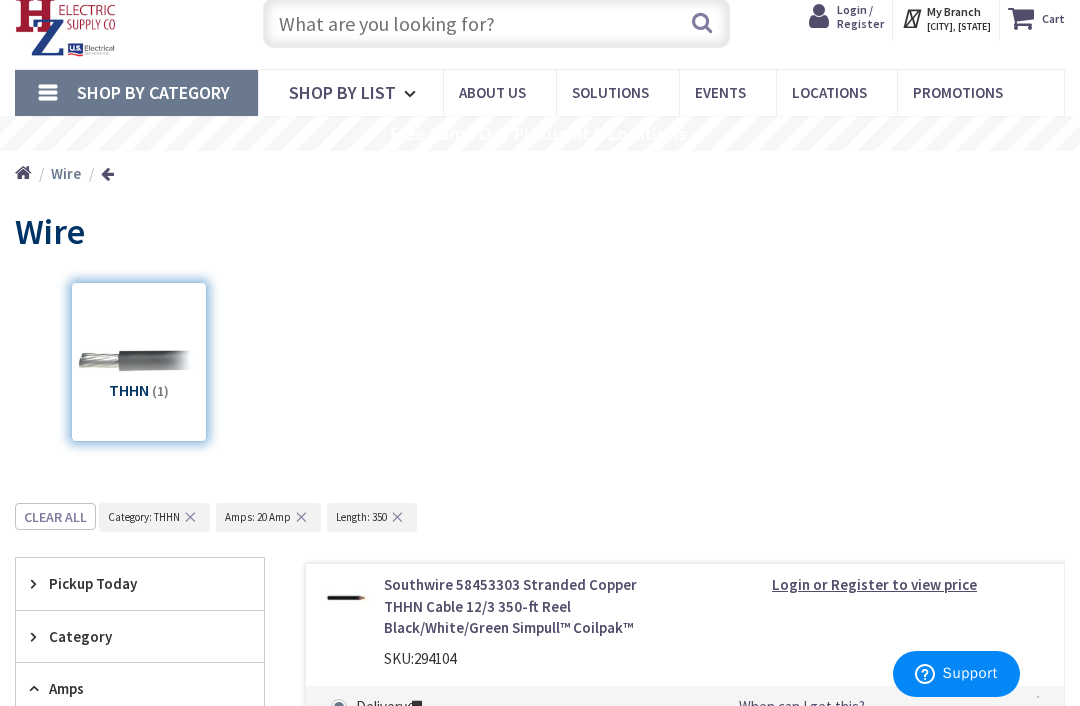 scroll, scrollTop: 0, scrollLeft: 0, axis: both 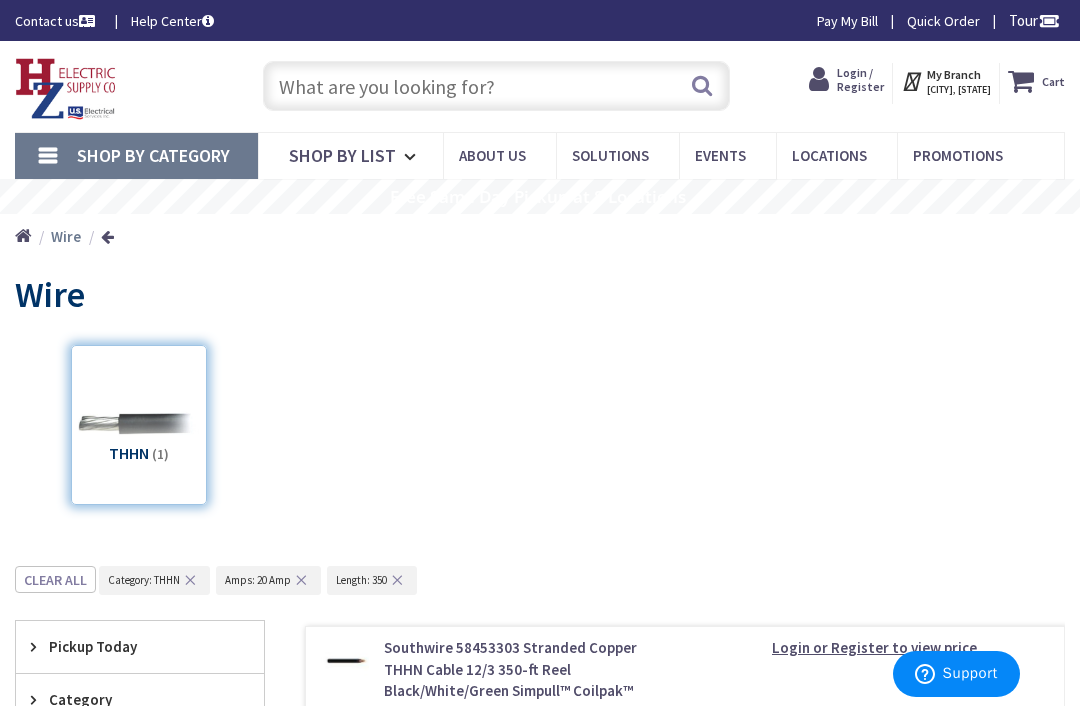 click on "Tour" at bounding box center (1034, 20) 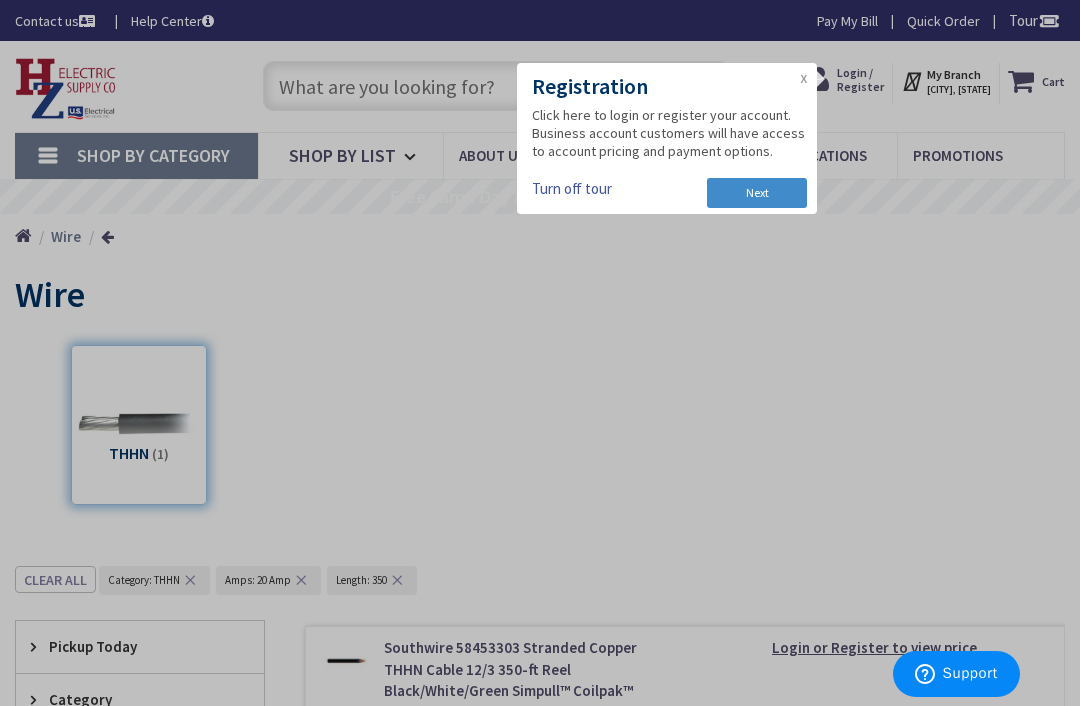 click on "X" at bounding box center [803, 80] 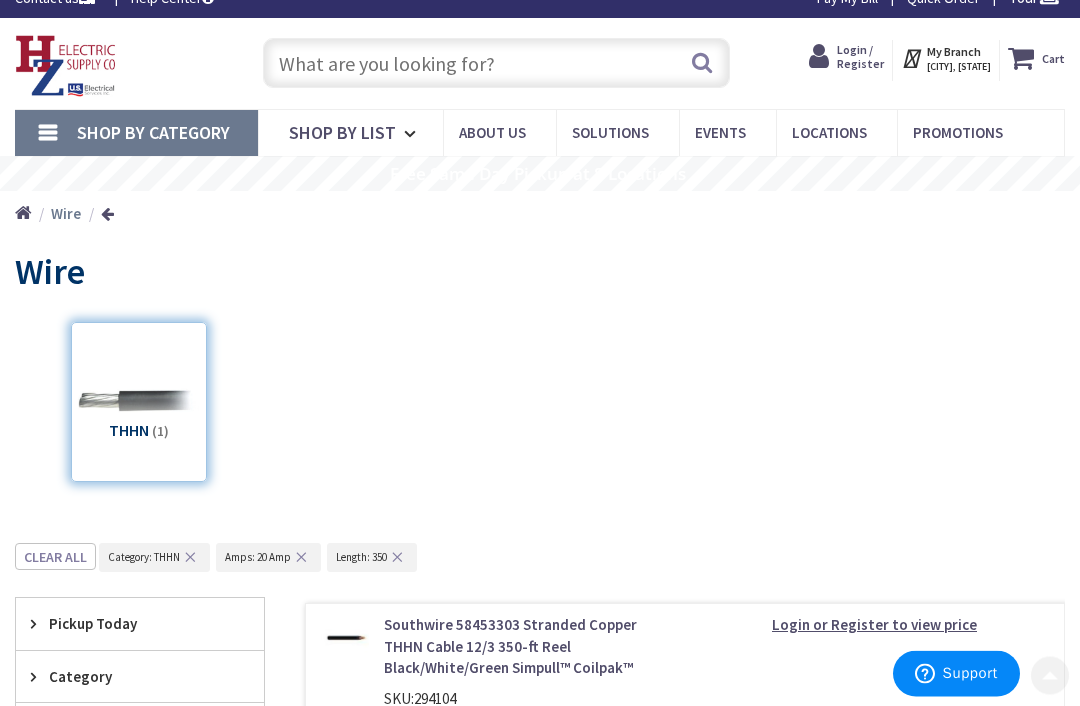 scroll, scrollTop: 0, scrollLeft: 0, axis: both 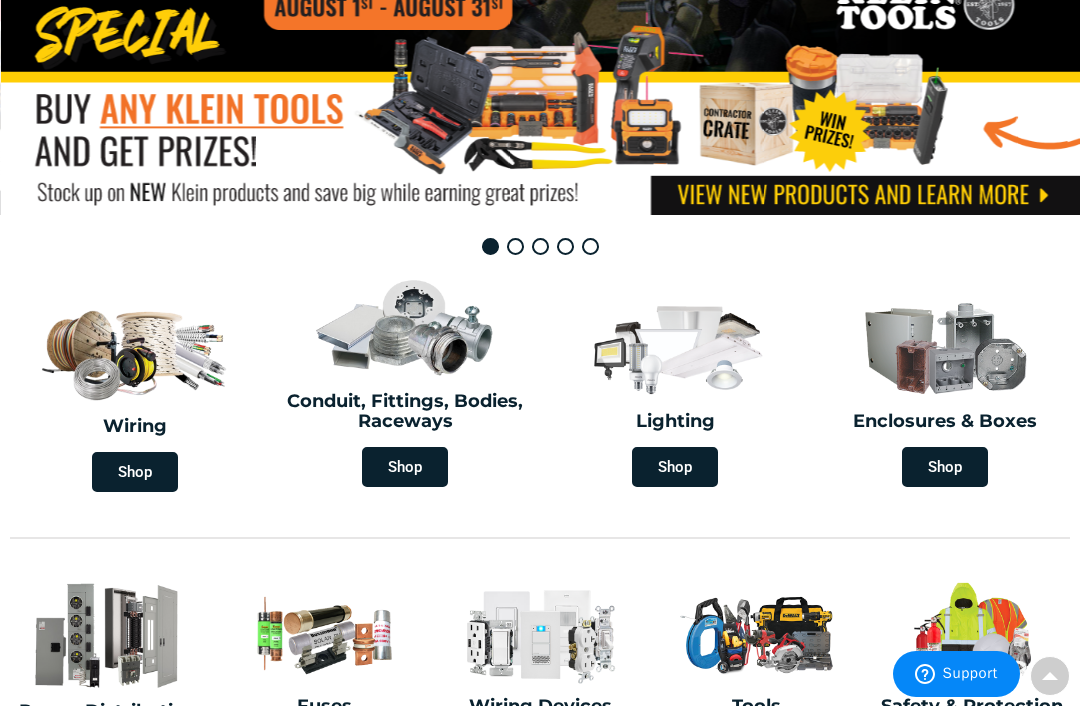 click on "Shop" at bounding box center (135, 472) 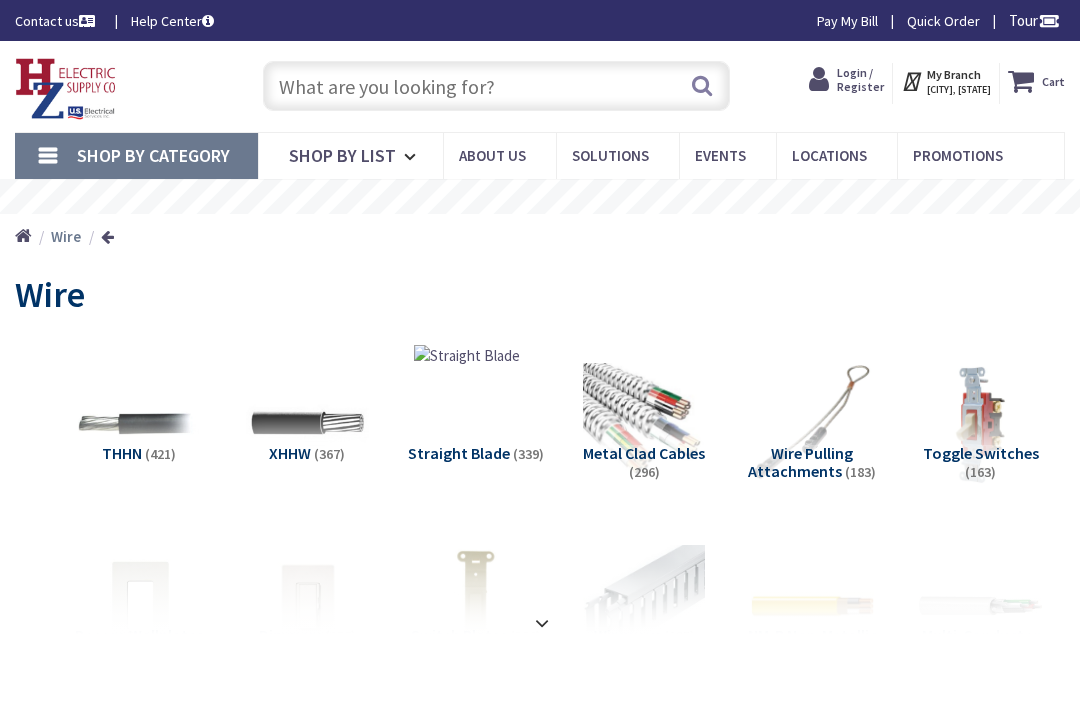 scroll, scrollTop: 0, scrollLeft: 0, axis: both 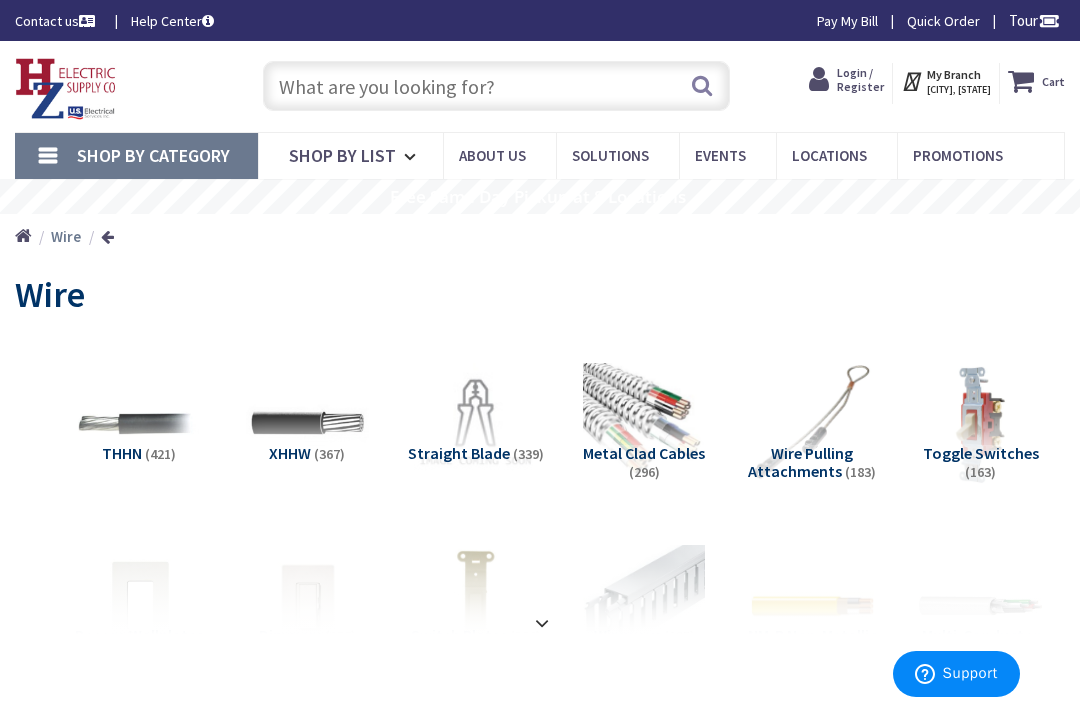 click at bounding box center (139, 424) 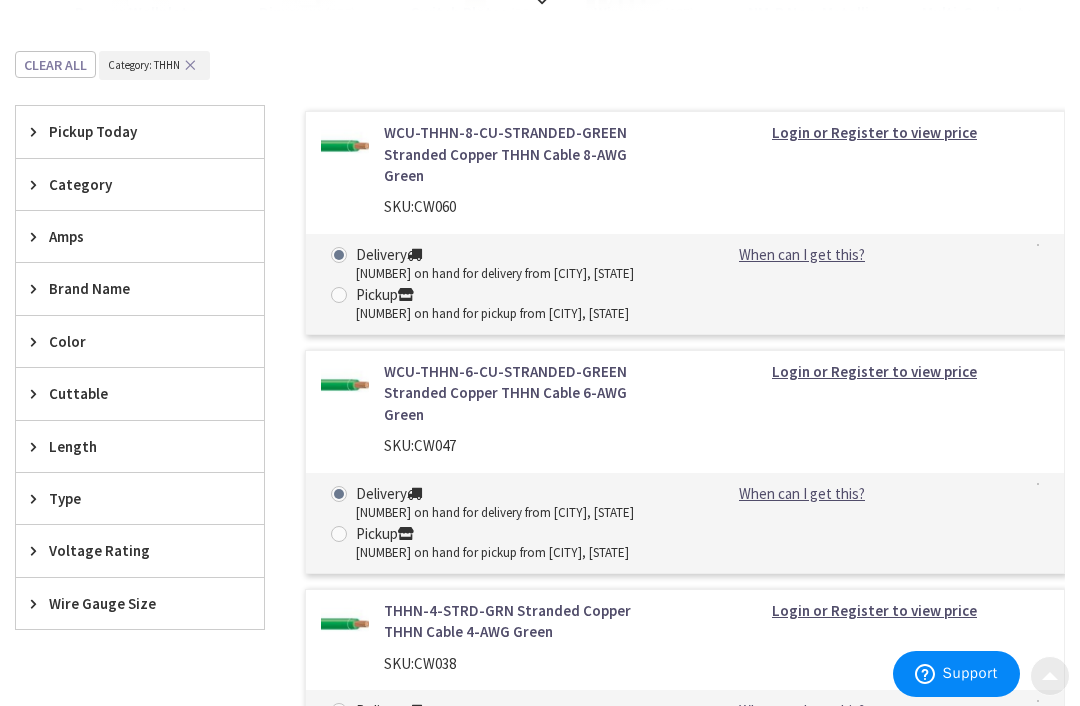 scroll, scrollTop: 671, scrollLeft: 0, axis: vertical 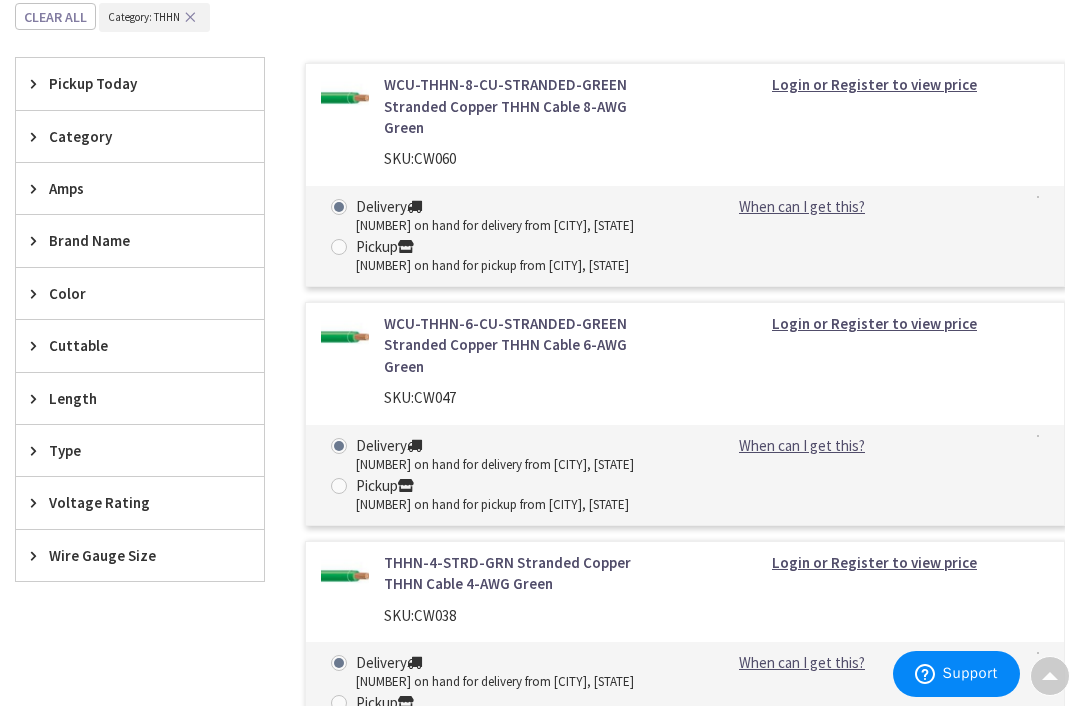 click on "Amps" at bounding box center (130, 188) 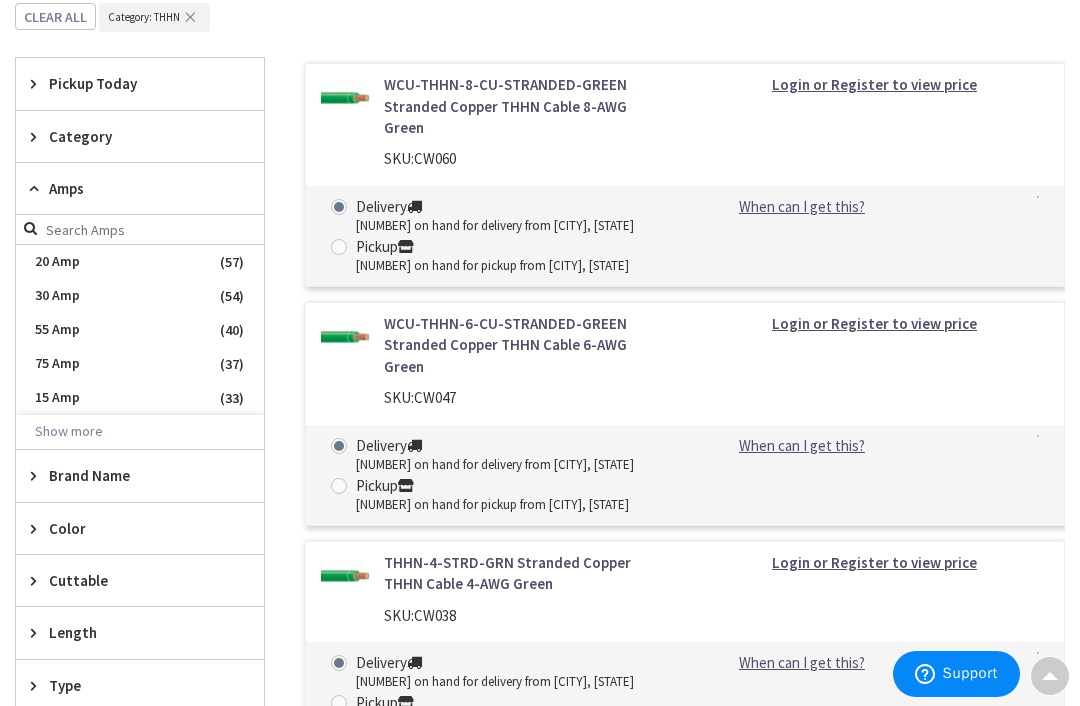 click on "20 Amp" at bounding box center (140, 262) 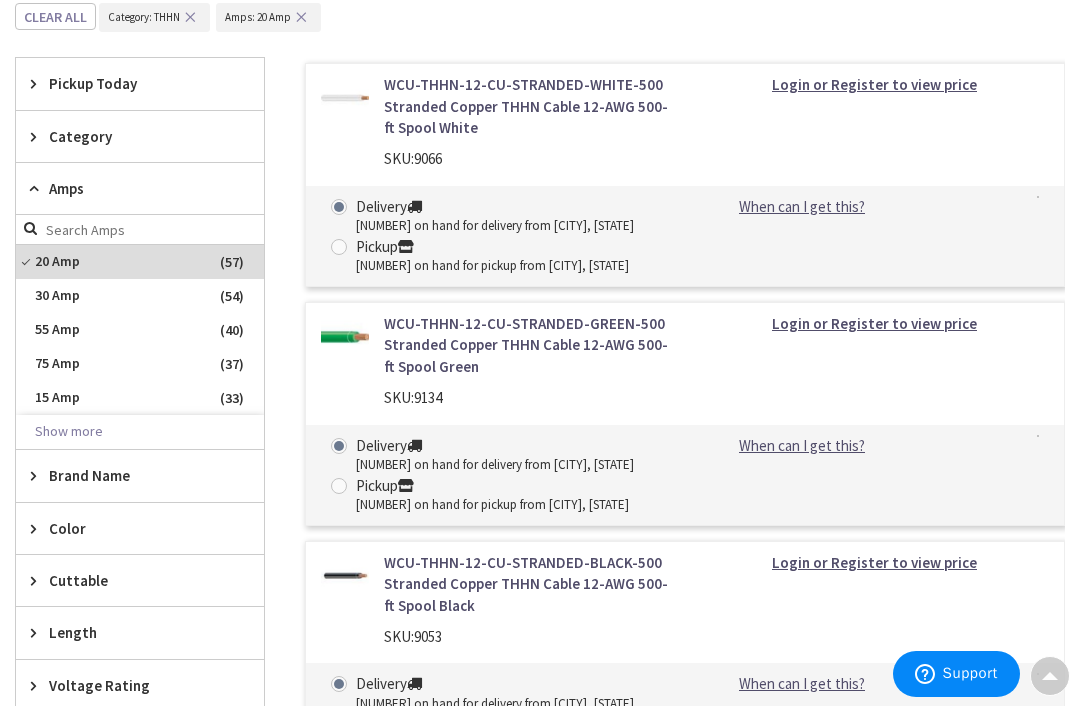 click on "Brand Name" at bounding box center [130, 475] 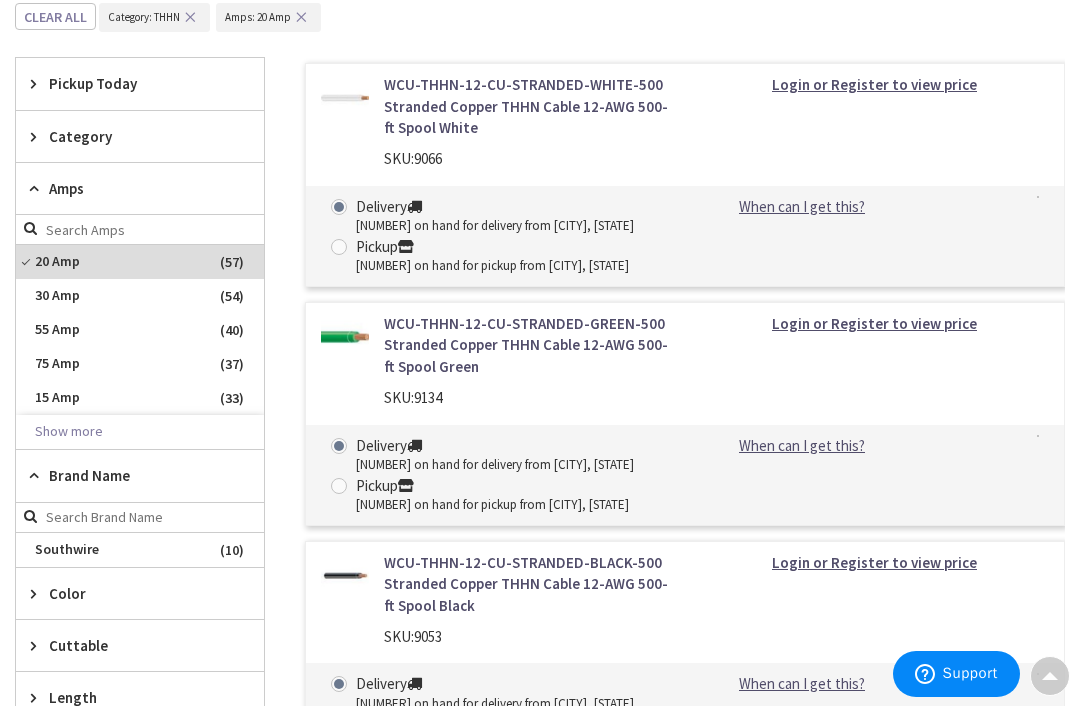 click on "Southwire" at bounding box center [140, 550] 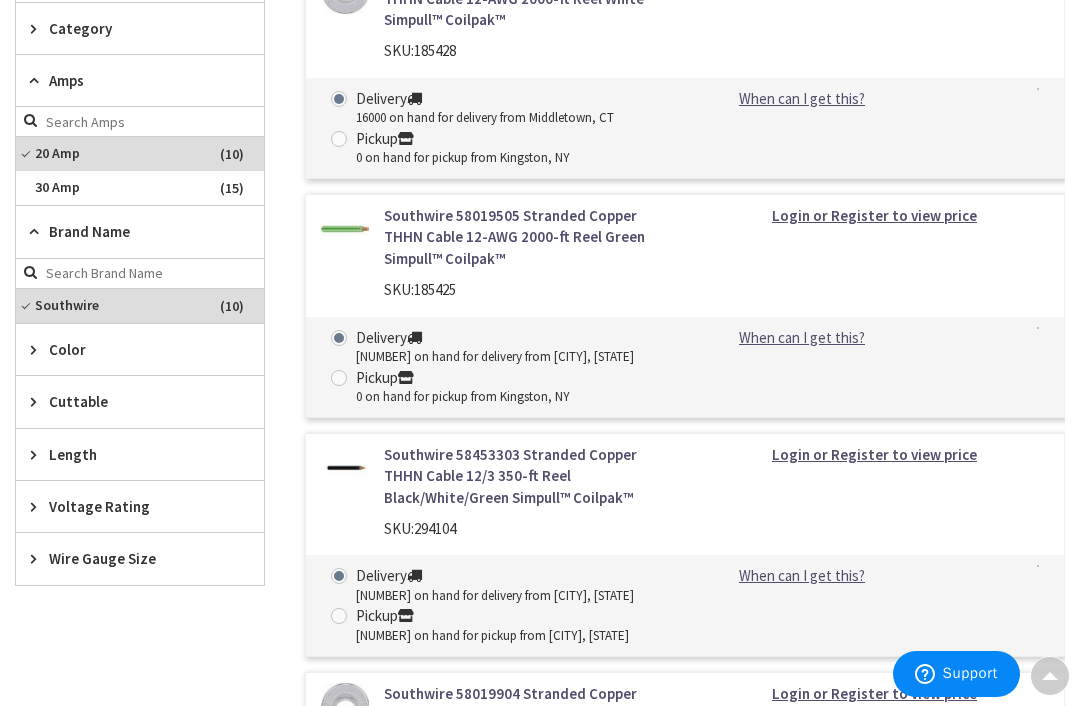 click on "Length" at bounding box center [130, 454] 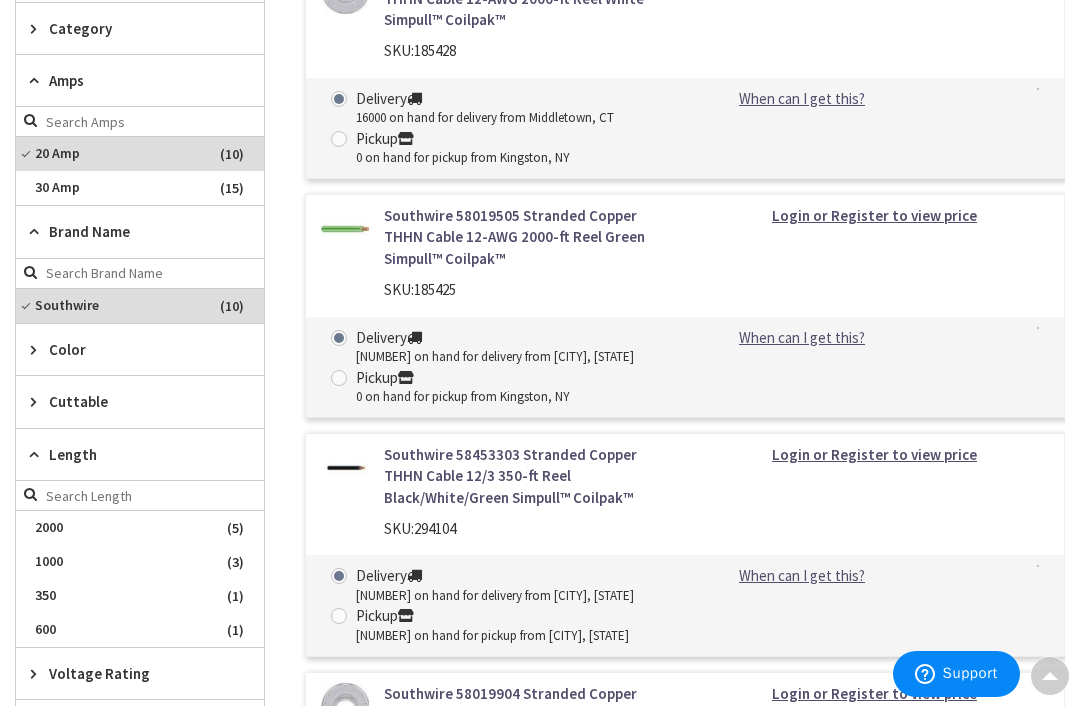 click on "Cuttable" at bounding box center [130, 401] 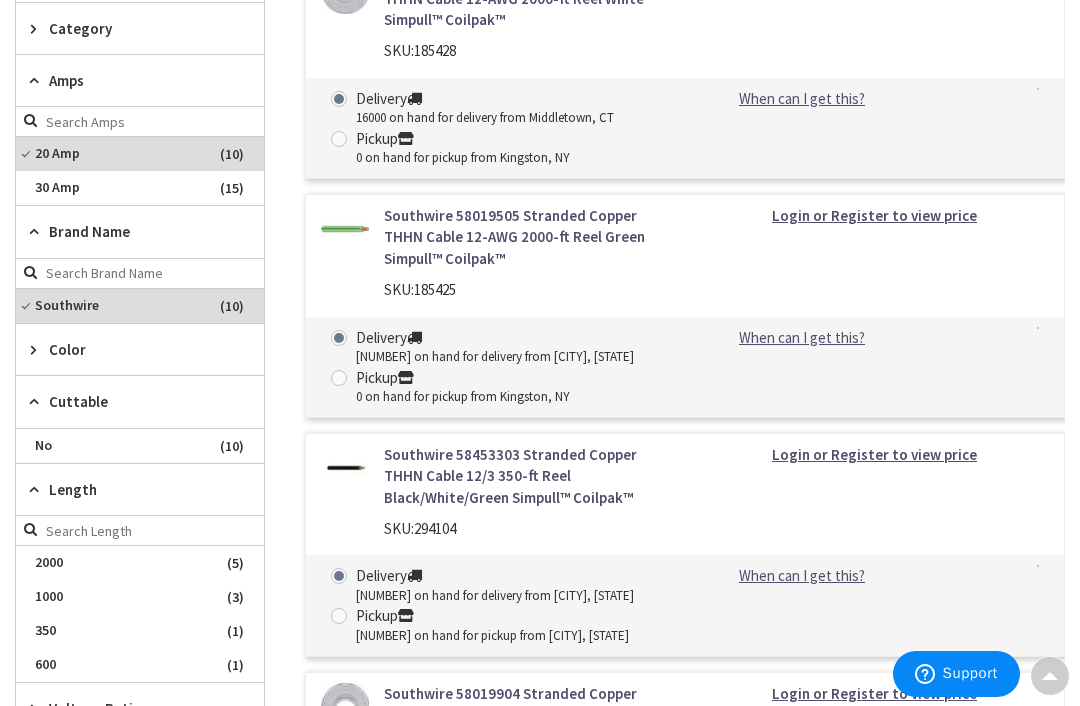 click on "No" at bounding box center (140, 446) 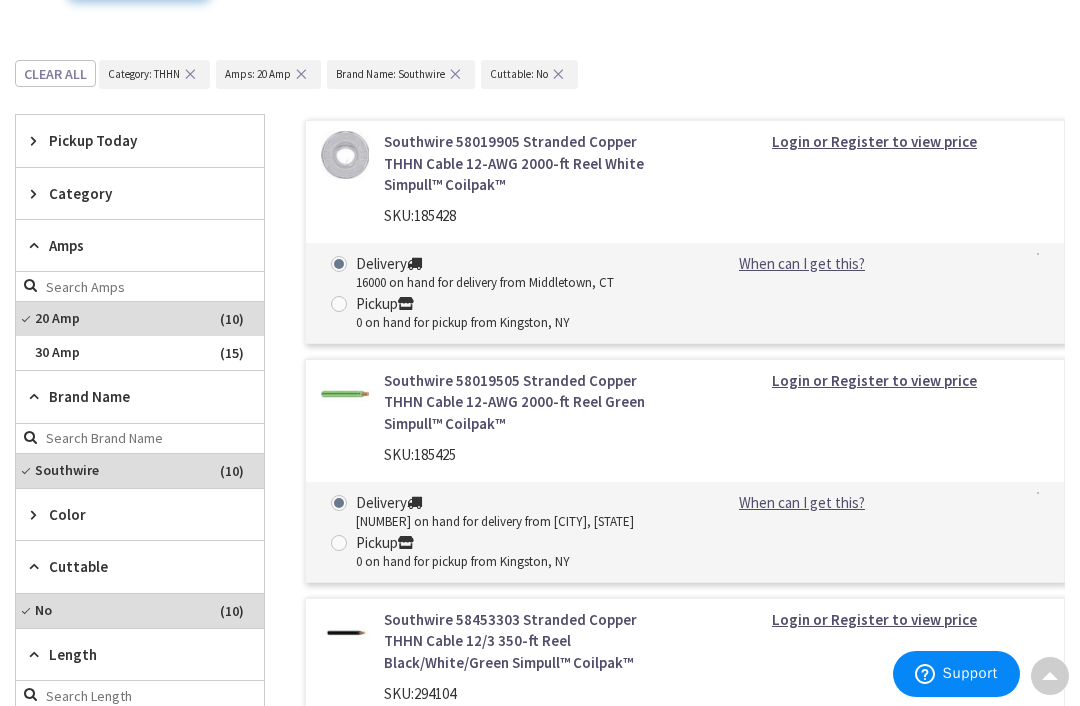 scroll, scrollTop: 504, scrollLeft: 0, axis: vertical 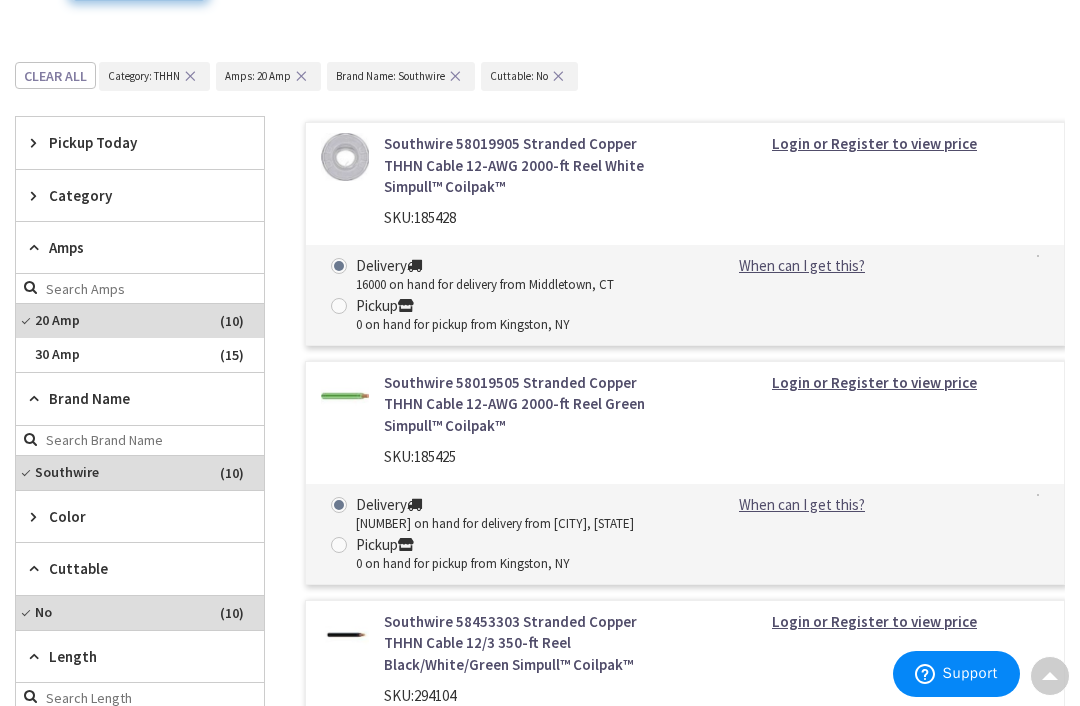 click on "Category: THHN" at bounding box center [144, 76] 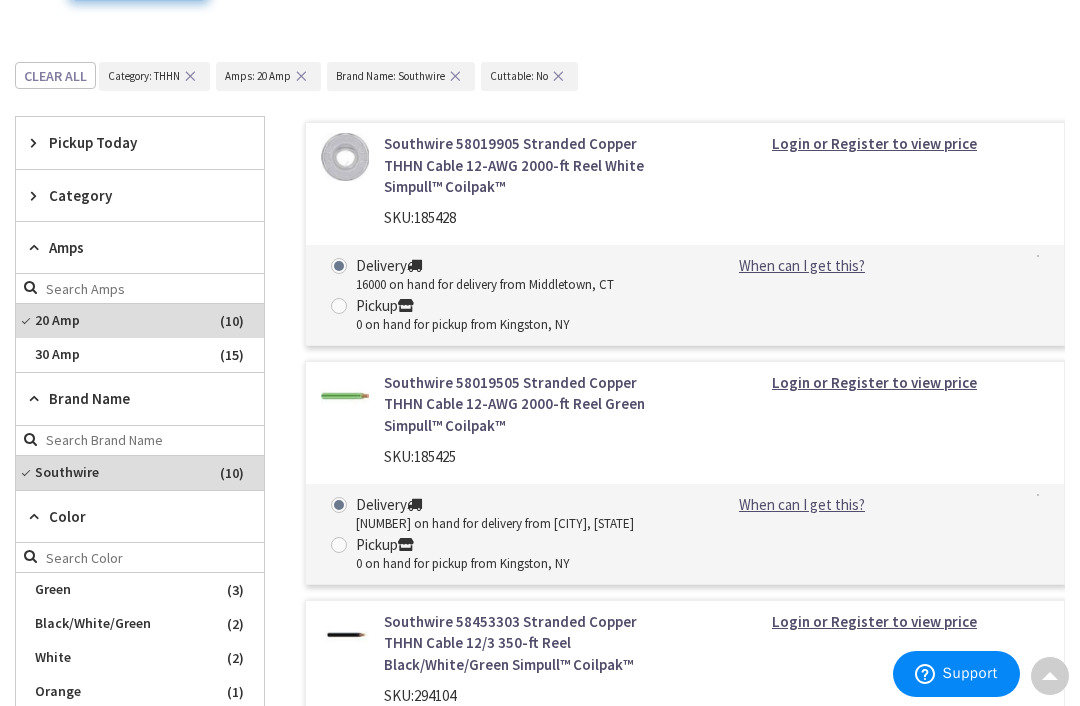 click on "Black/White/Green" at bounding box center [140, 624] 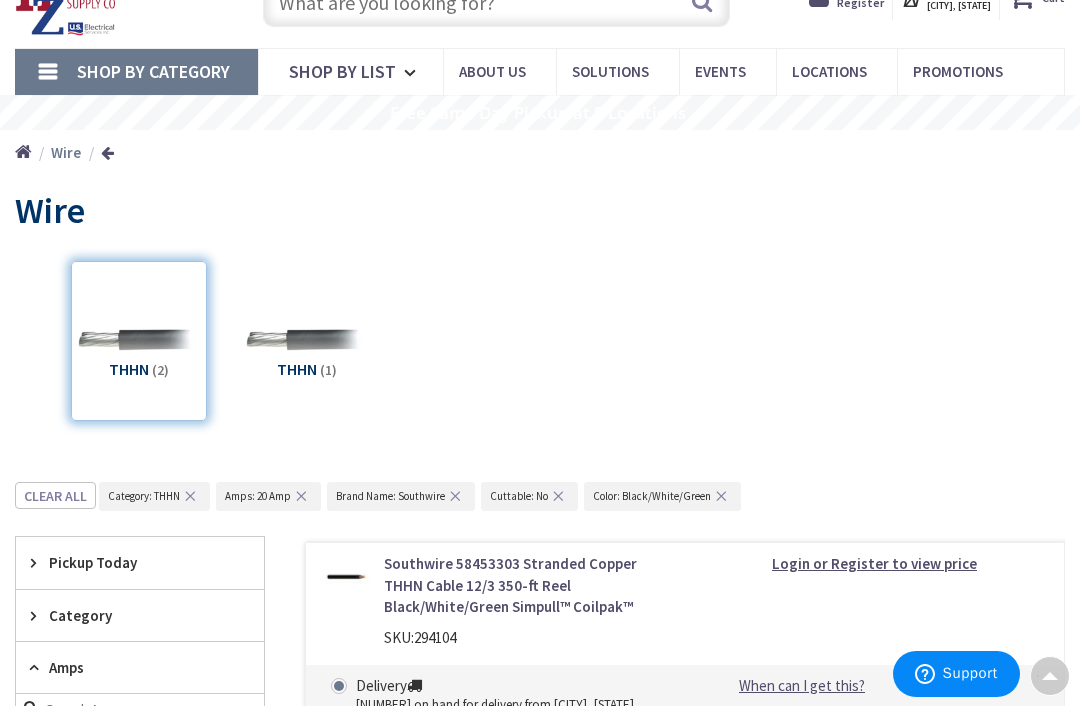 scroll, scrollTop: 0, scrollLeft: 0, axis: both 